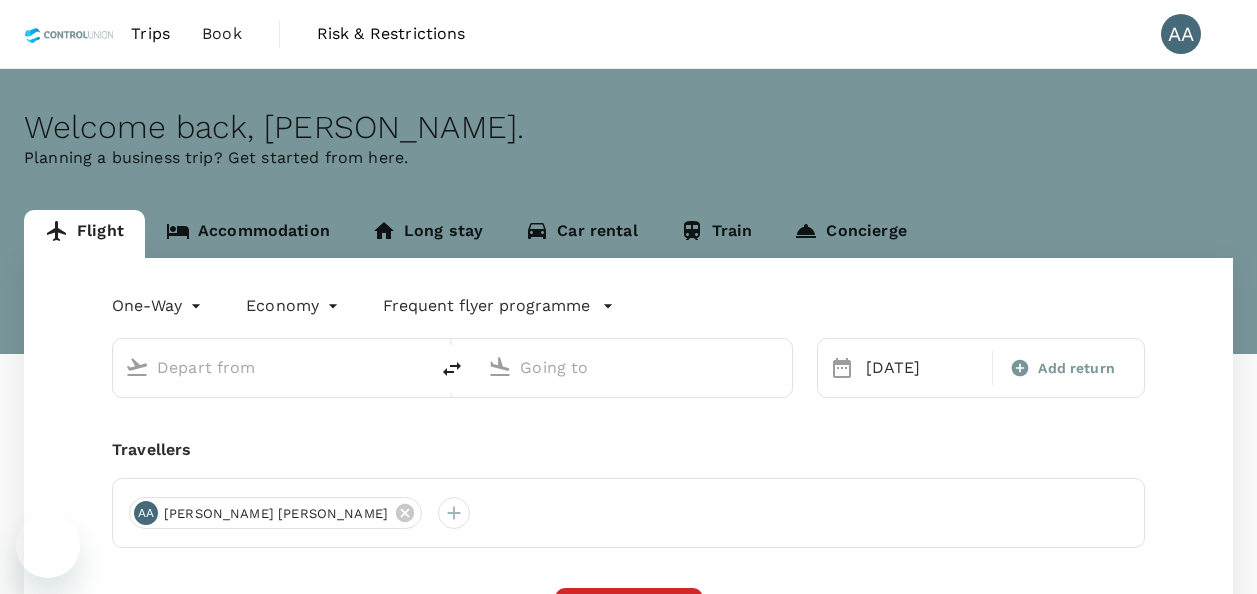 scroll, scrollTop: 0, scrollLeft: 0, axis: both 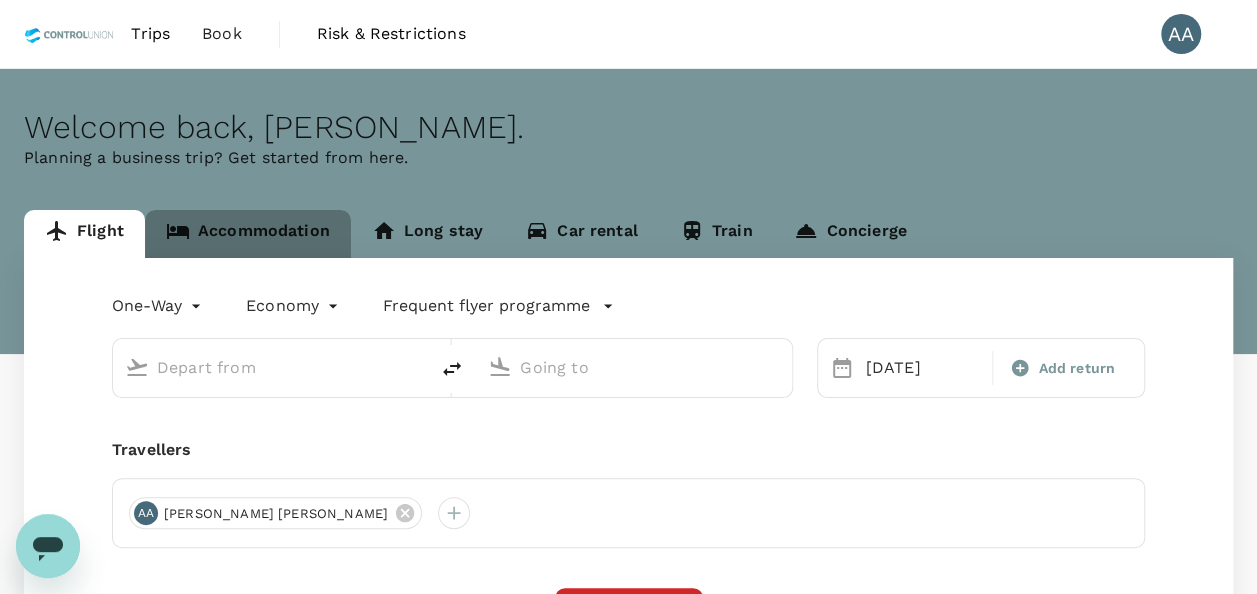 click on "Accommodation" at bounding box center [248, 234] 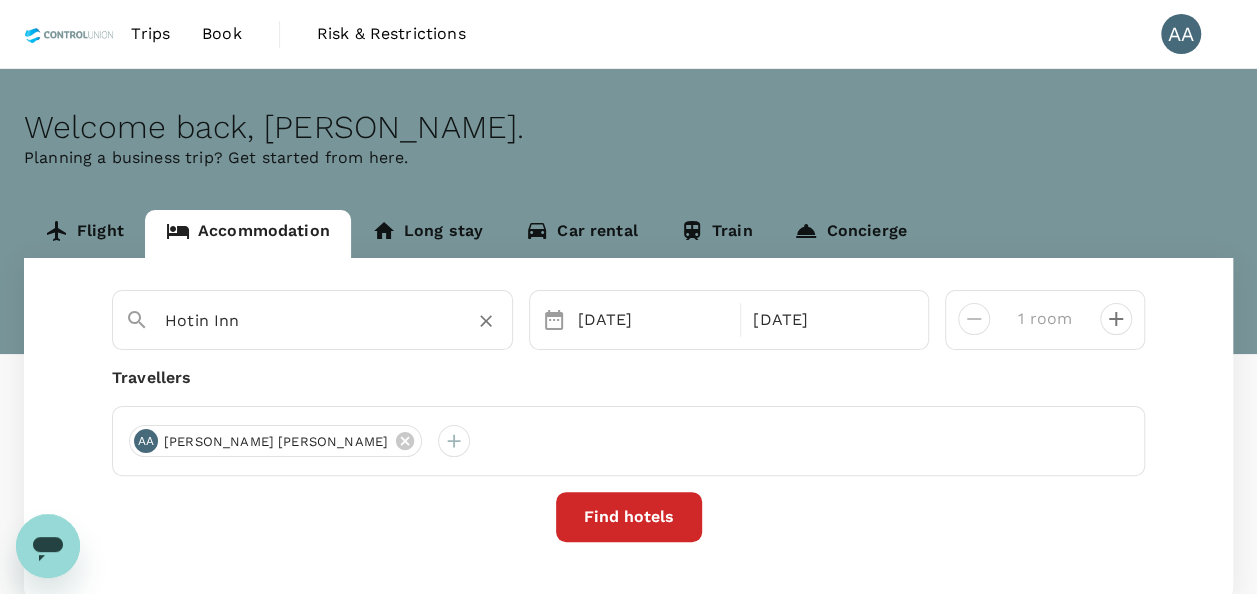 click on "Hotin Inn" at bounding box center (324, 313) 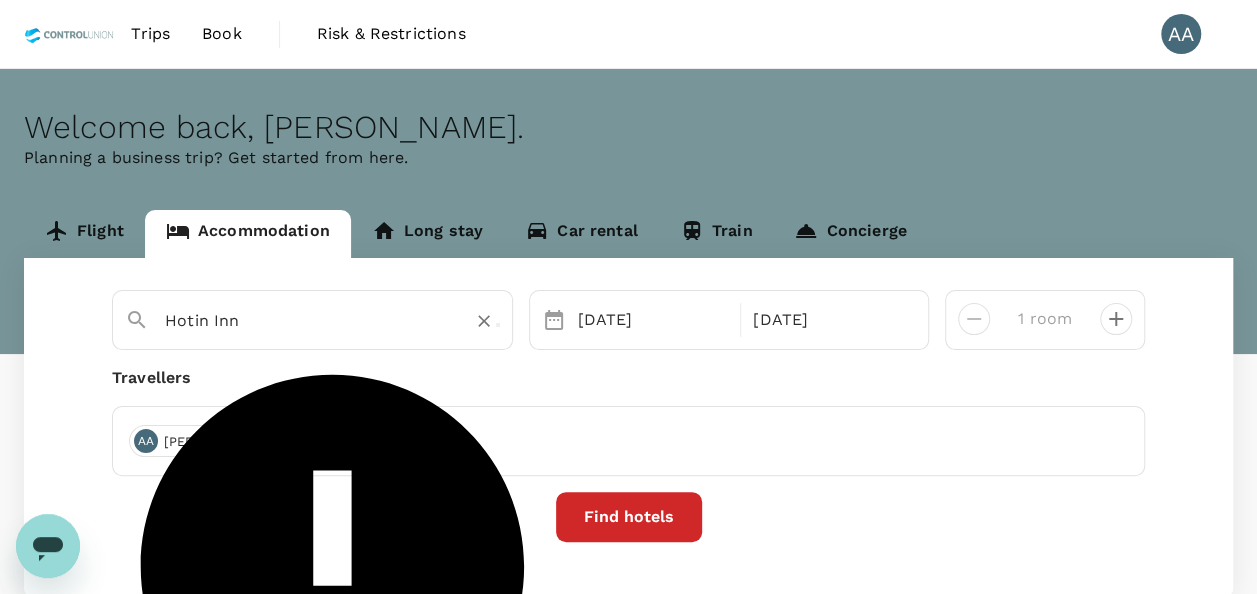 click on "Hotin Inn" at bounding box center (304, 320) 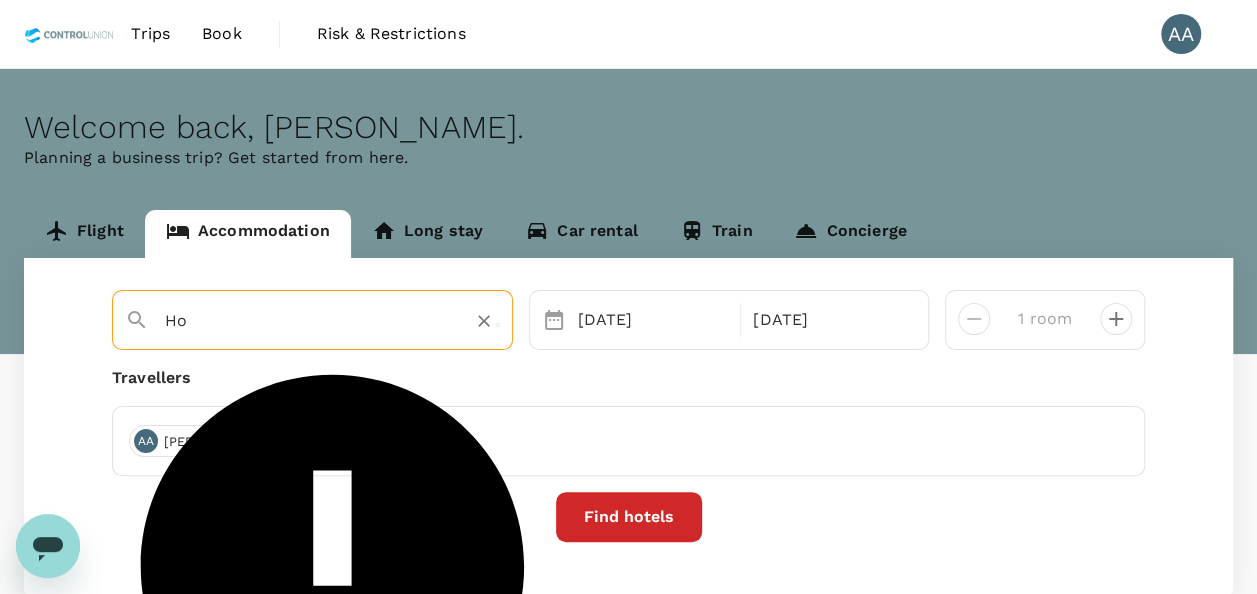 type on "H" 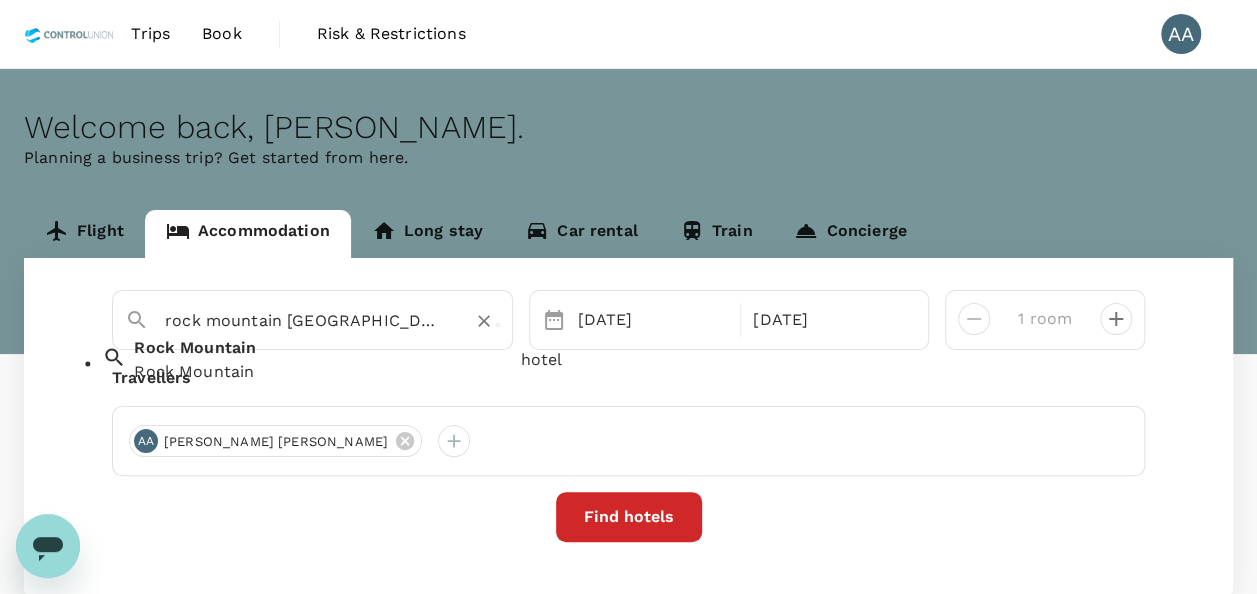 click on "Rock   [GEOGRAPHIC_DATA]" at bounding box center (319, 357) 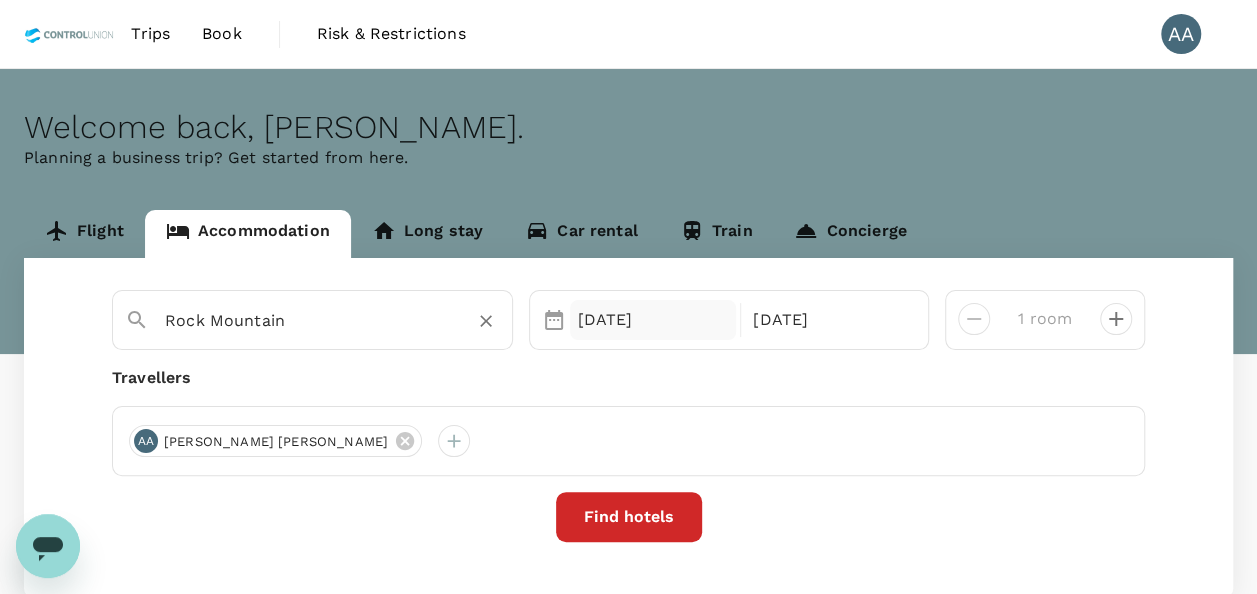 type on "Rock Mountain" 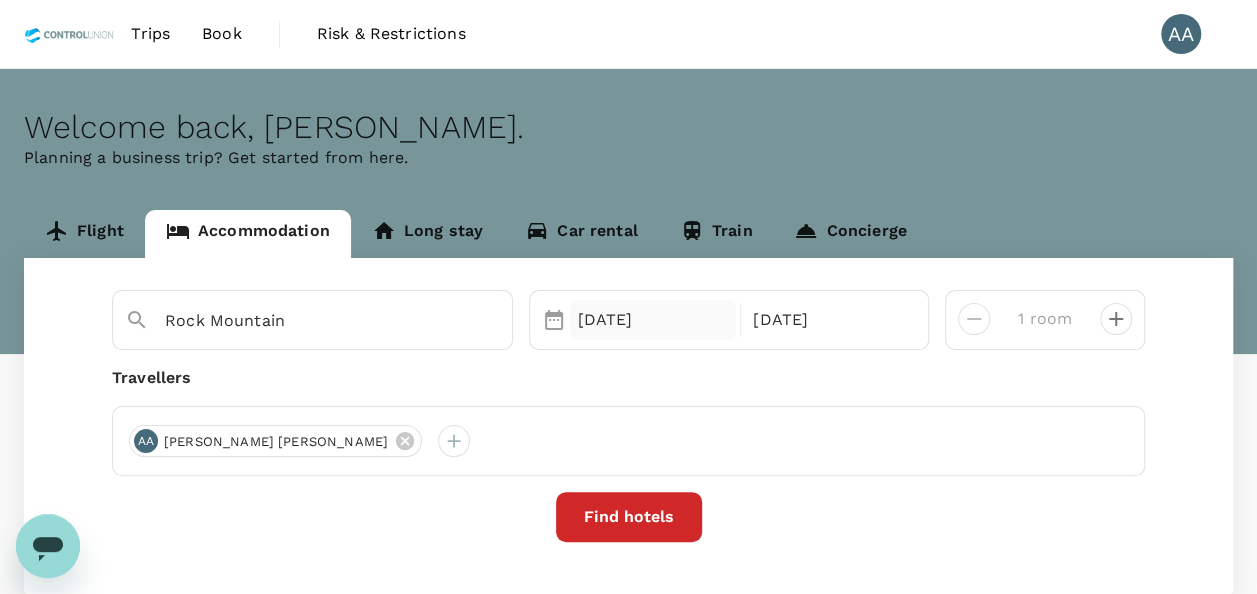 click on "[DATE]" at bounding box center [653, 320] 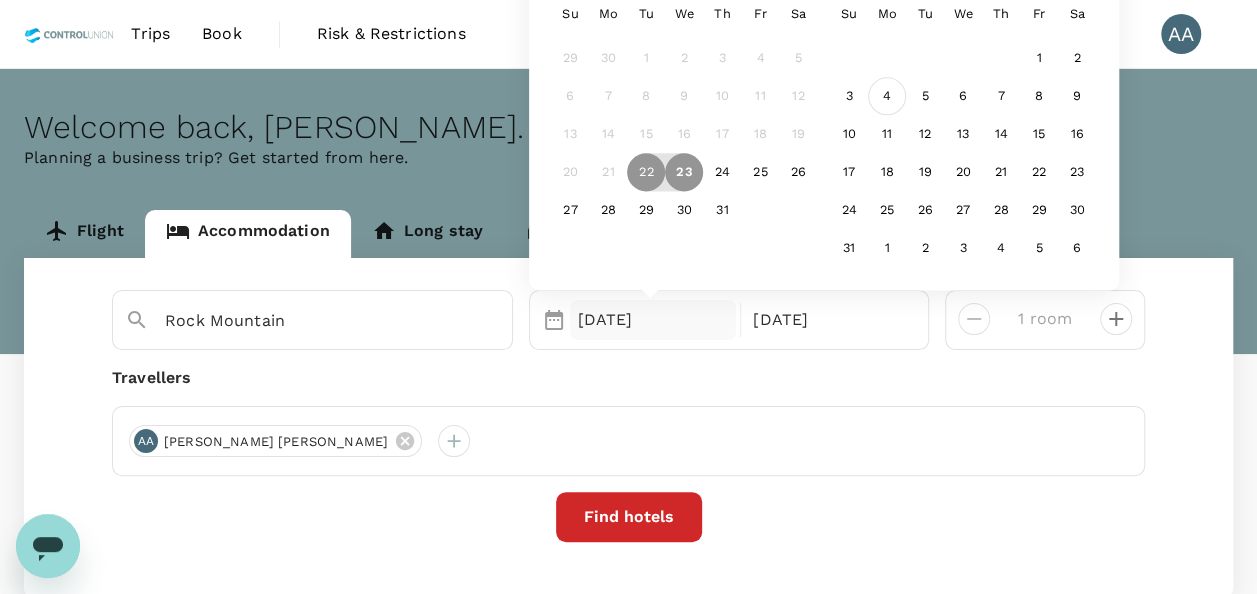 click on "4" at bounding box center (887, 97) 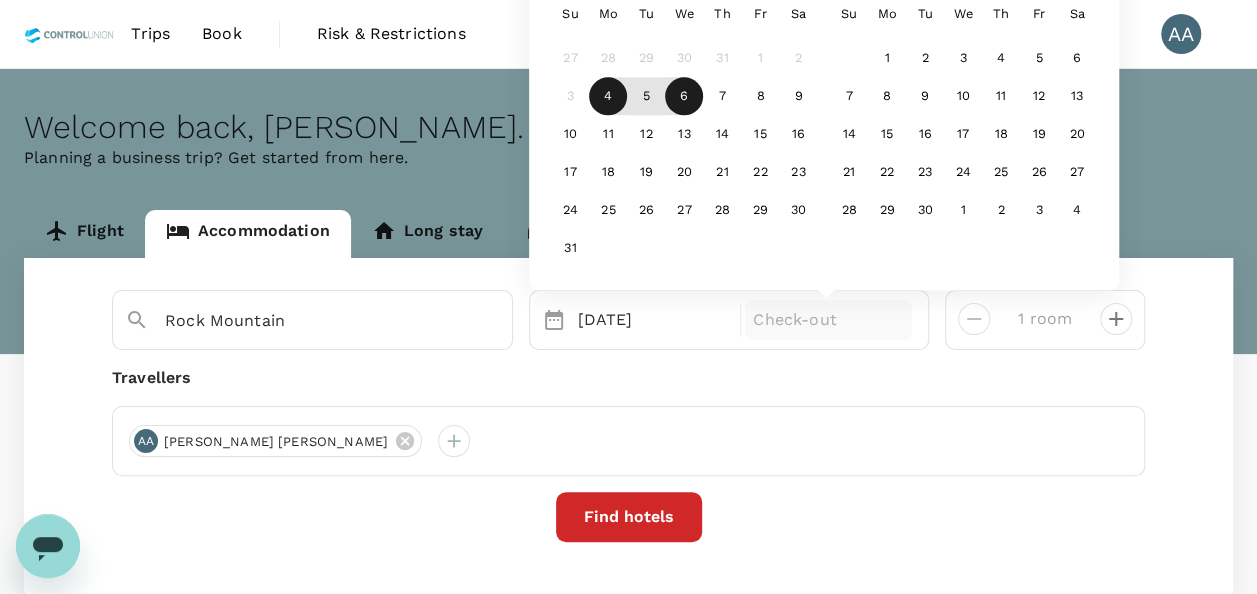click on "6" at bounding box center (684, 97) 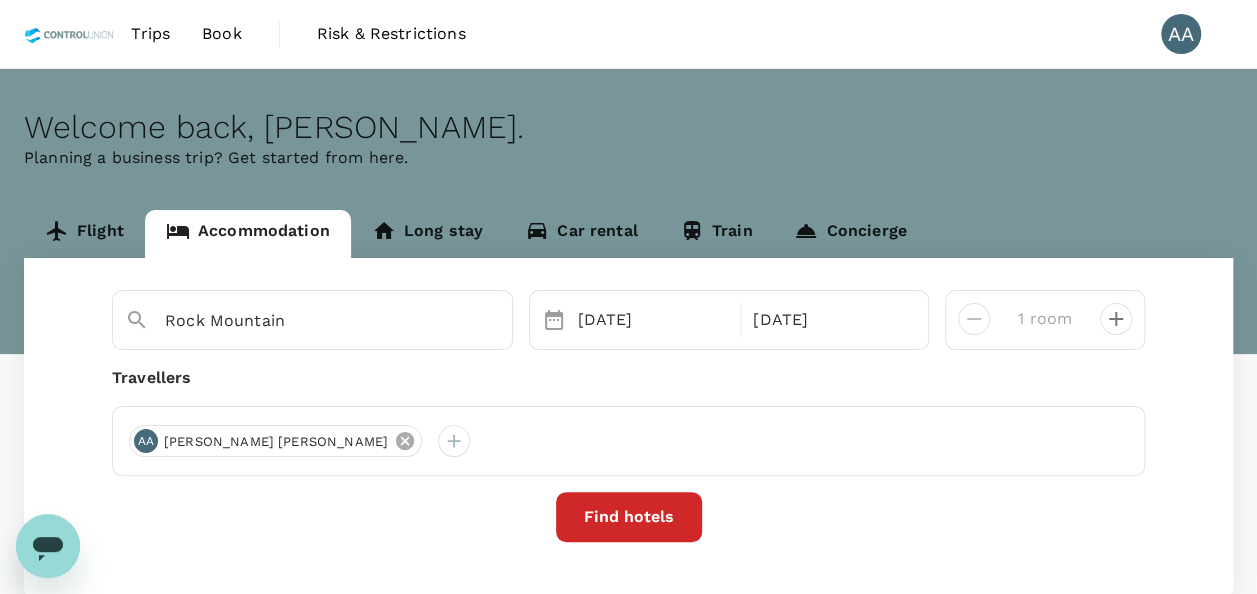 click 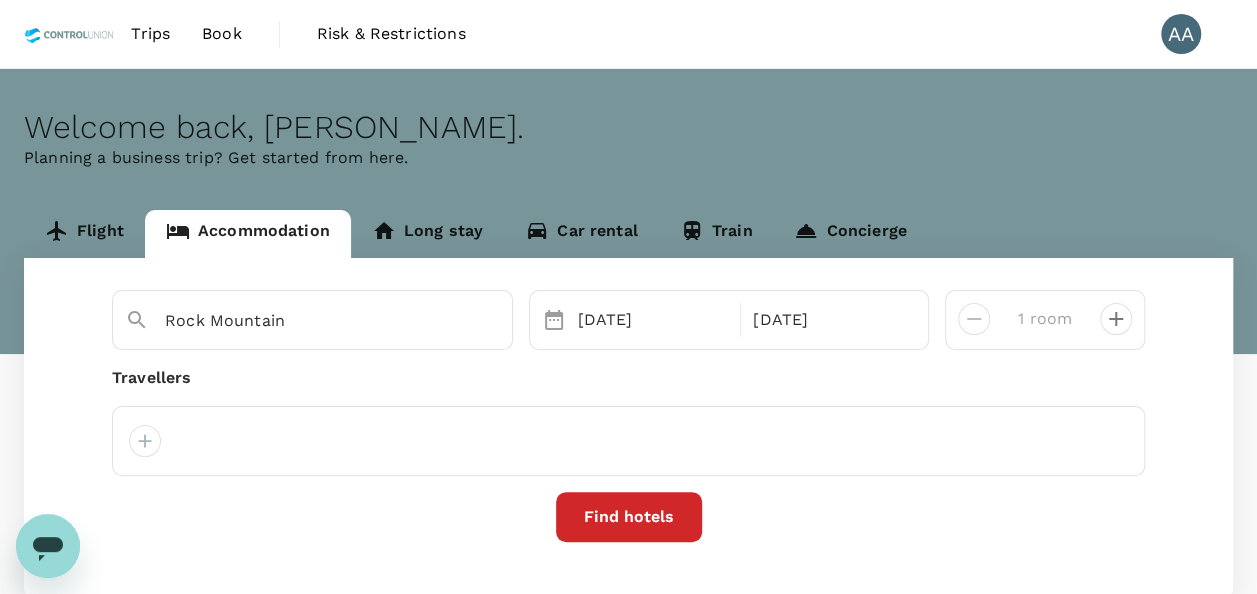 click at bounding box center [628, 441] 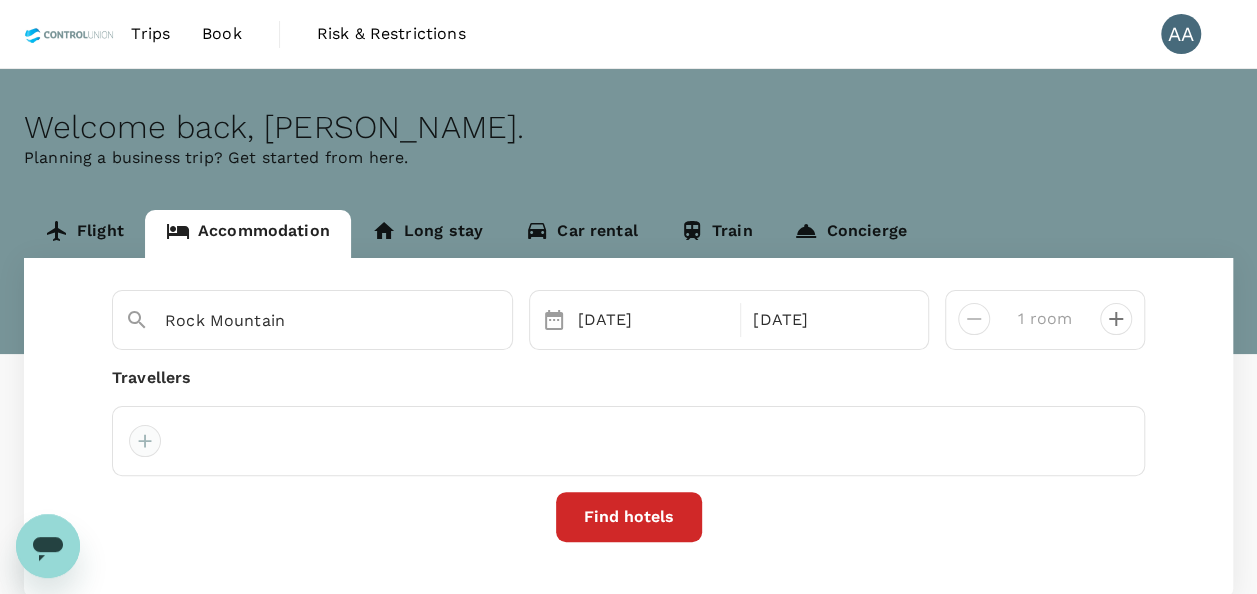 click at bounding box center [145, 441] 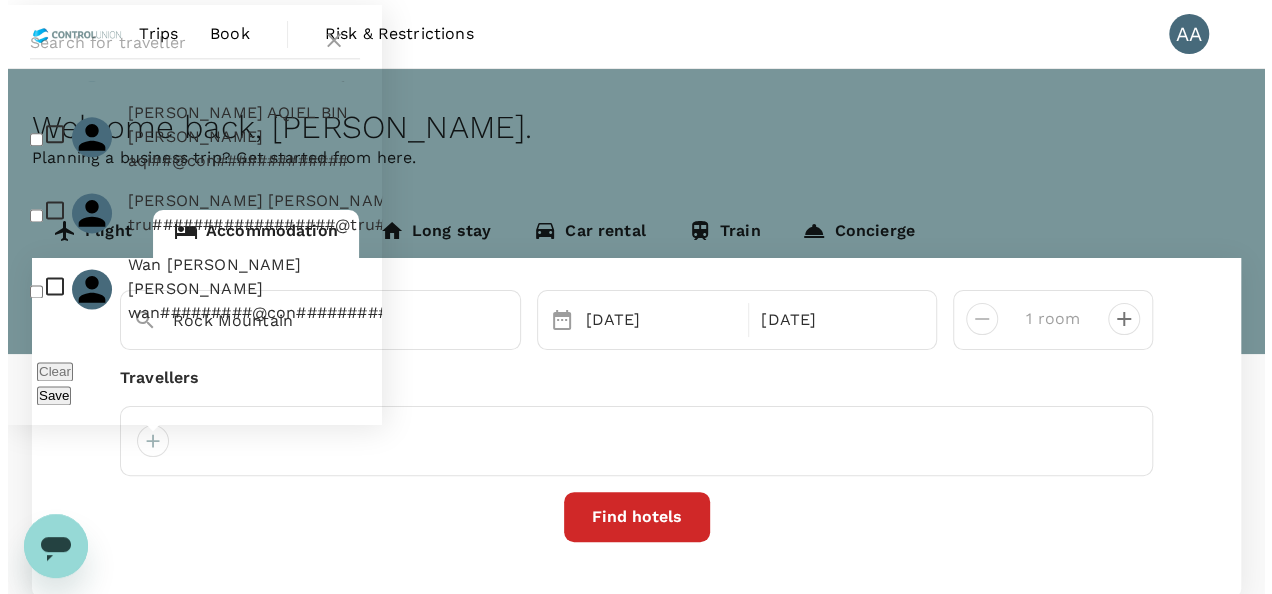 scroll, scrollTop: 1700, scrollLeft: 0, axis: vertical 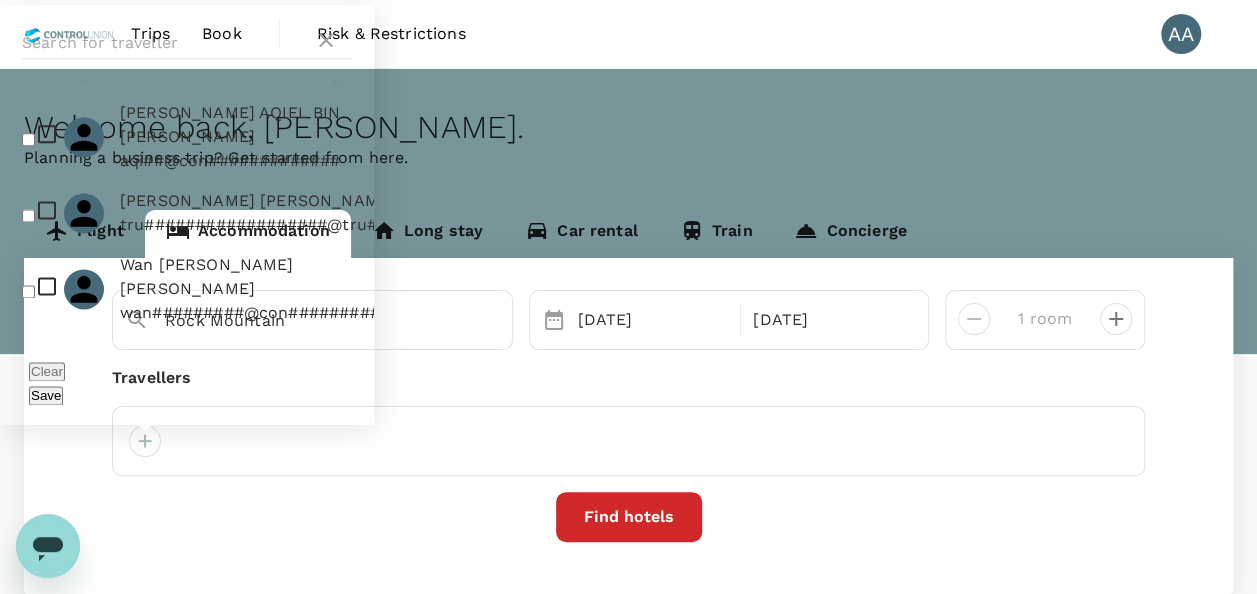click at bounding box center [28, 139] 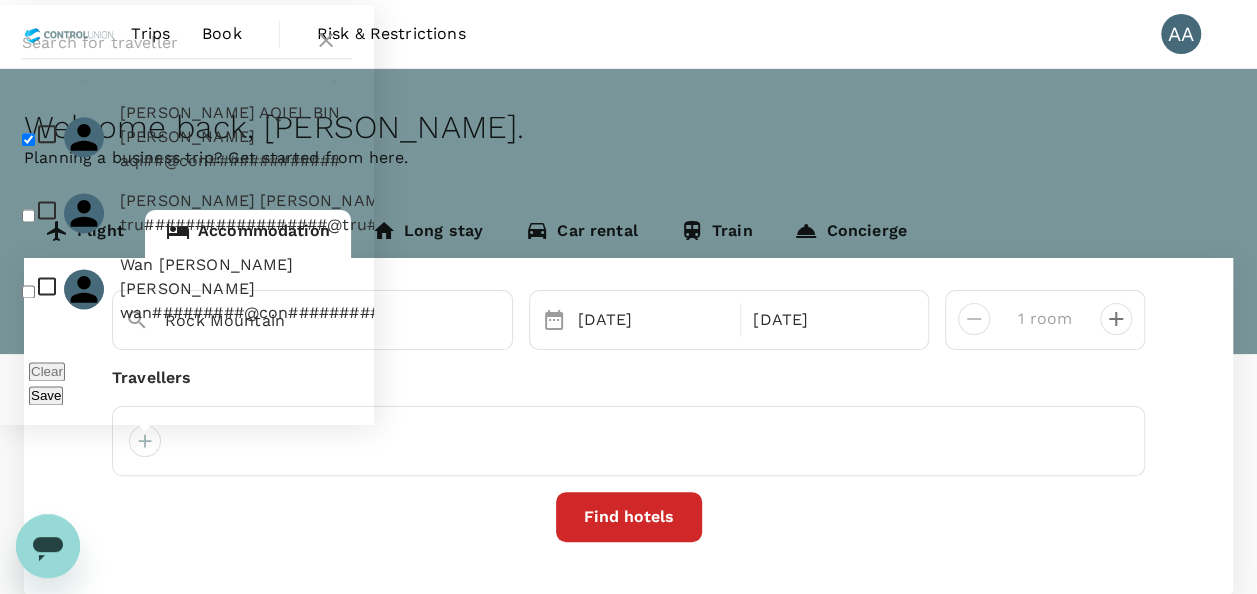 checkbox on "true" 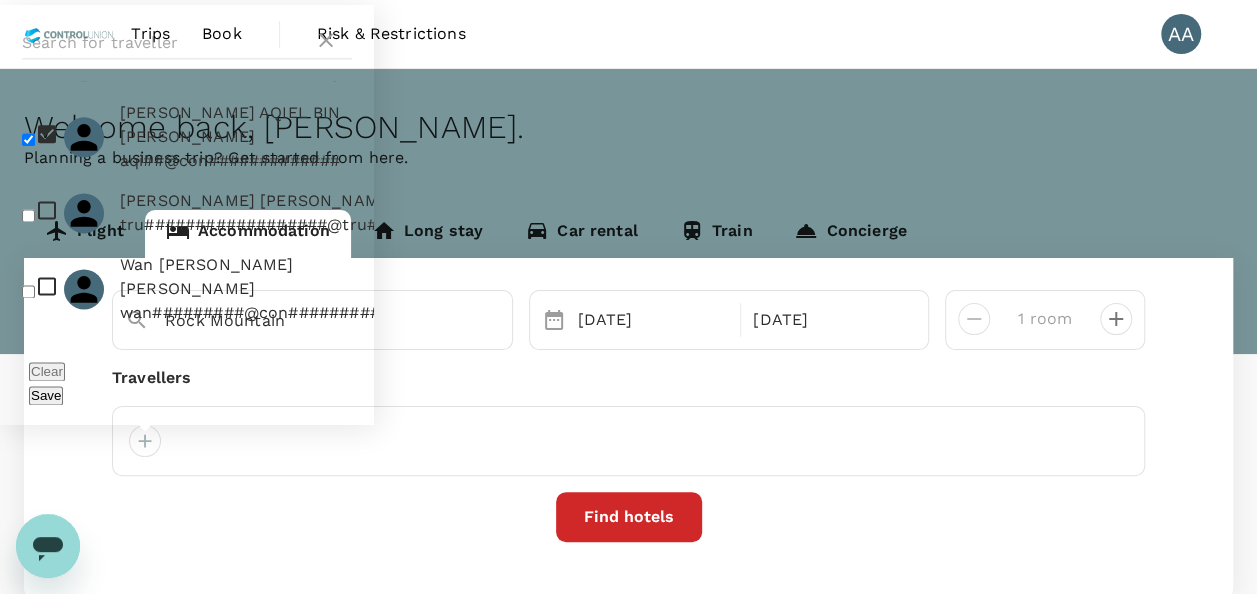click on "Save" at bounding box center (46, 395) 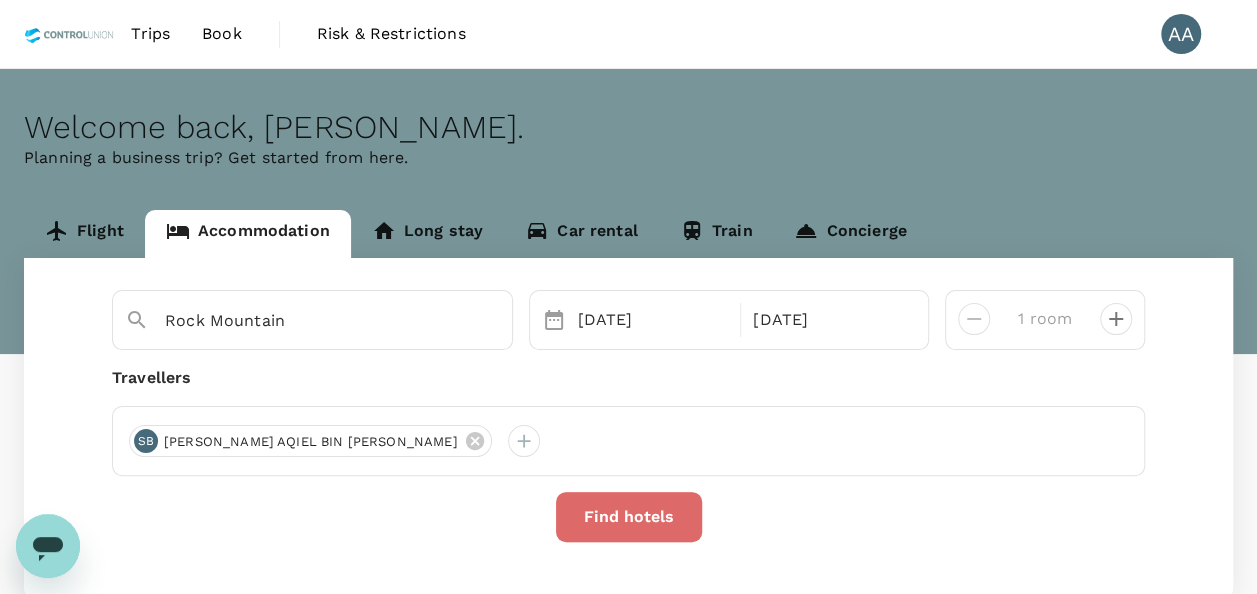 click on "Find hotels" at bounding box center (629, 517) 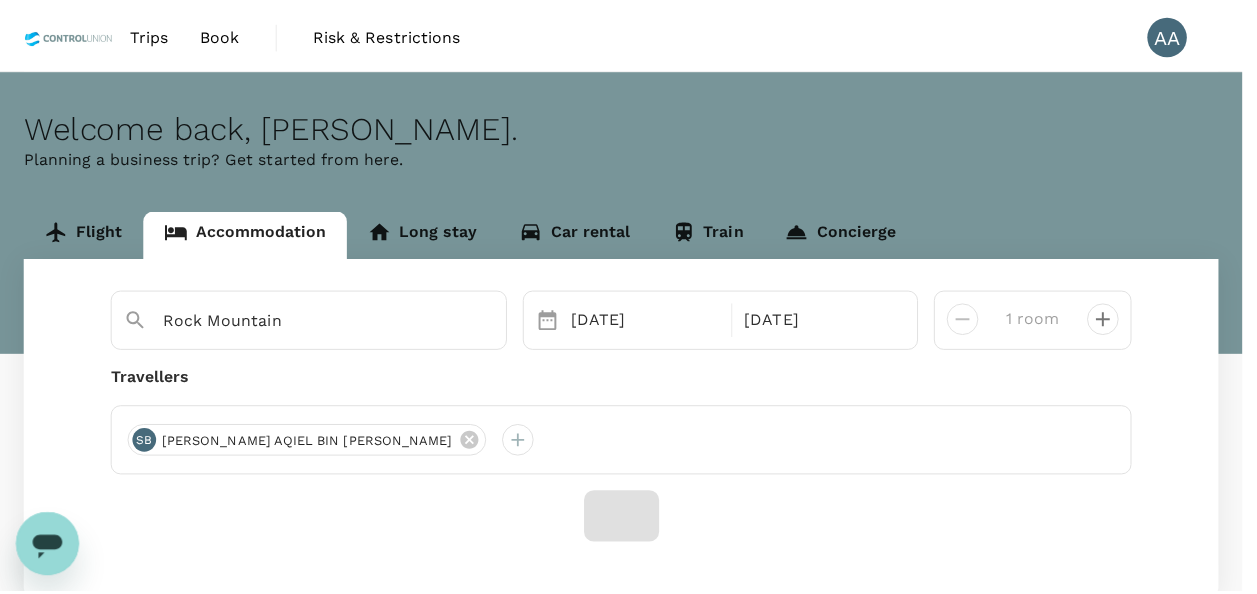 scroll, scrollTop: 151, scrollLeft: 0, axis: vertical 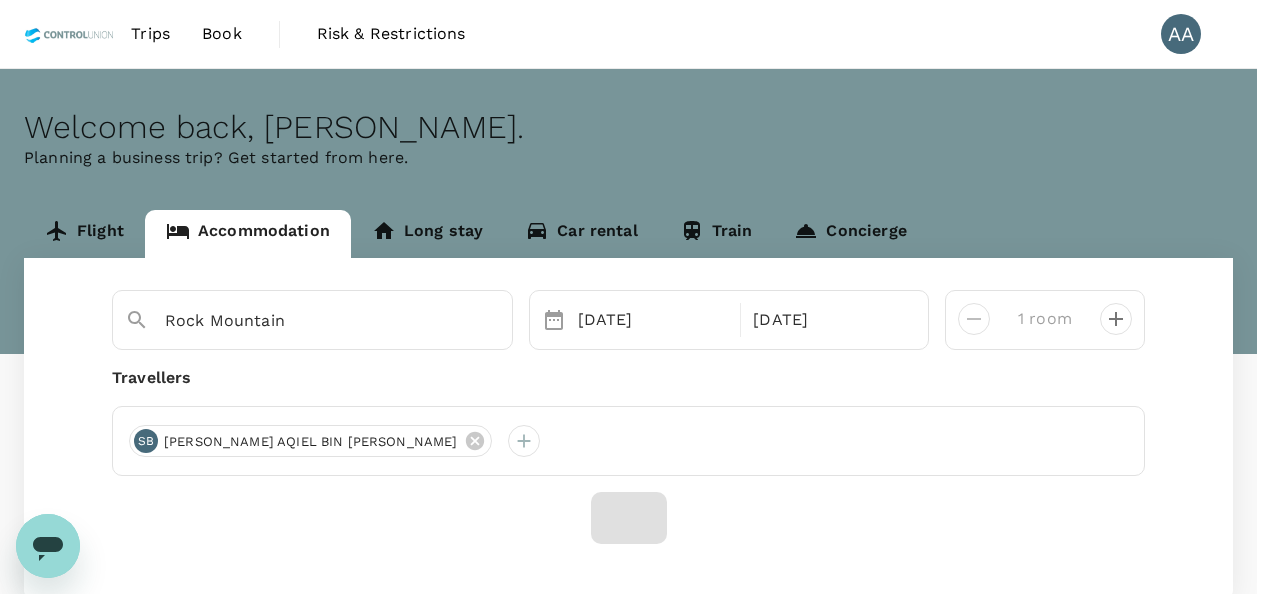 click on "Confirm" at bounding box center [108, 8437] 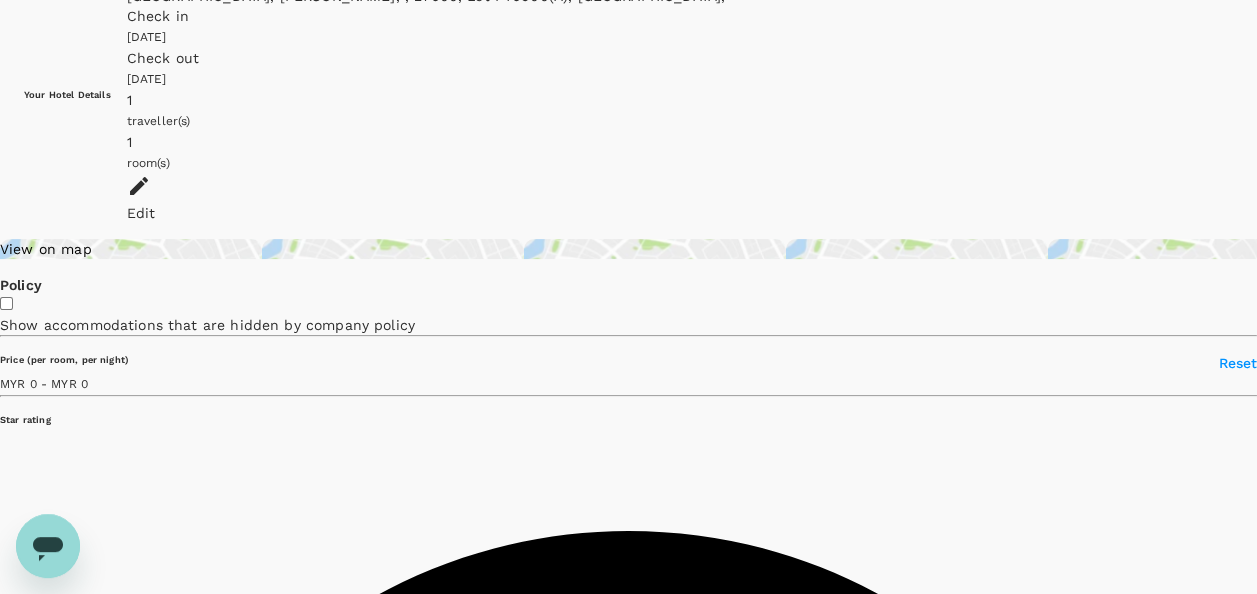 scroll, scrollTop: 100, scrollLeft: 0, axis: vertical 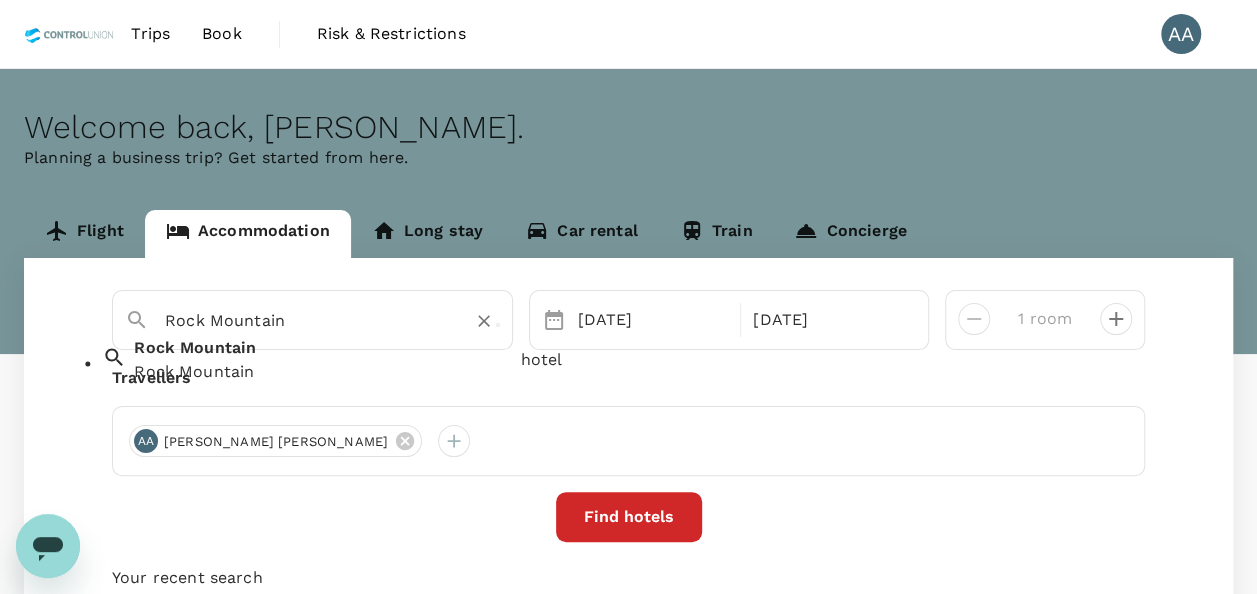drag, startPoint x: -4, startPoint y: 300, endPoint x: -4, endPoint y: 267, distance: 33 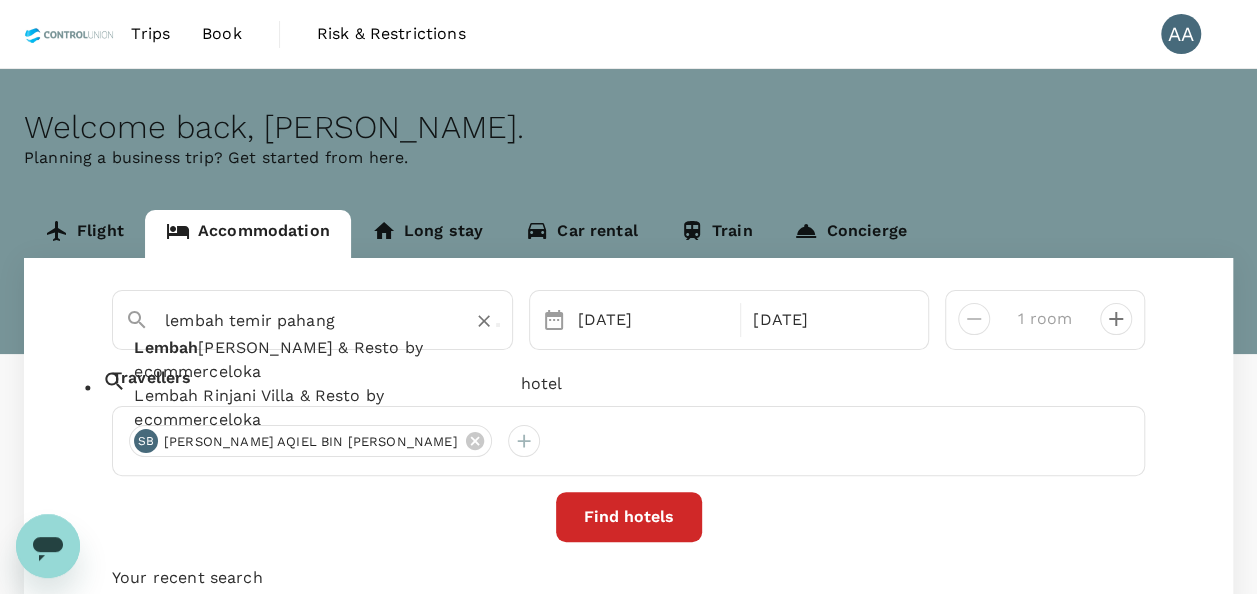 type on "Lembah Rinjani Villa & Resto by ecommerceloka" 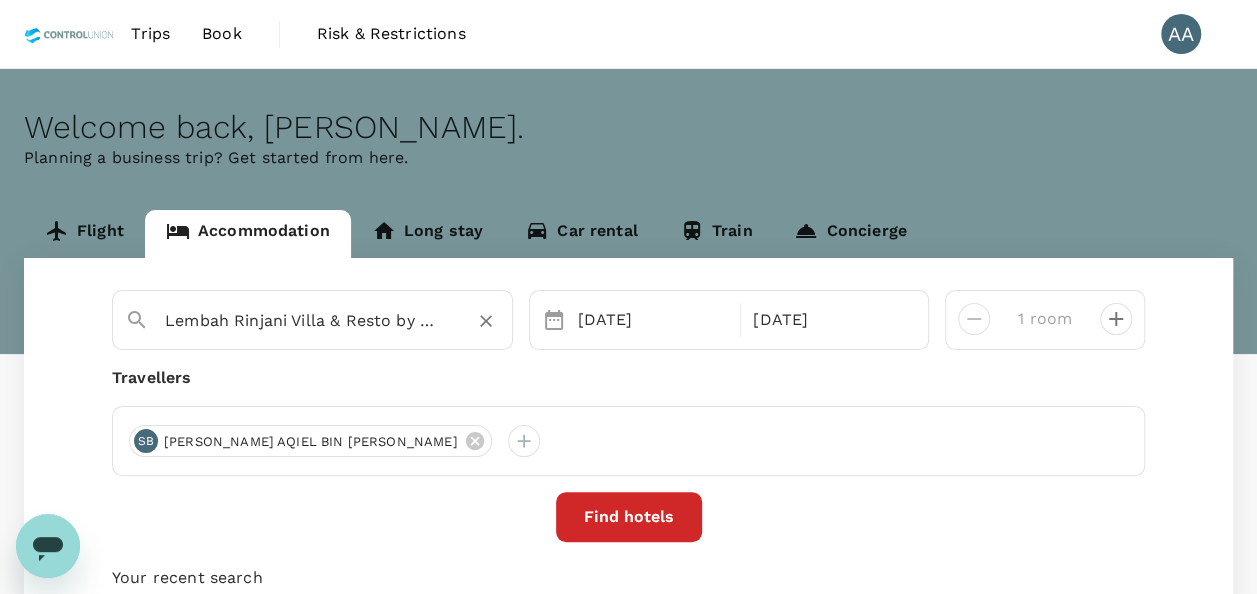 click 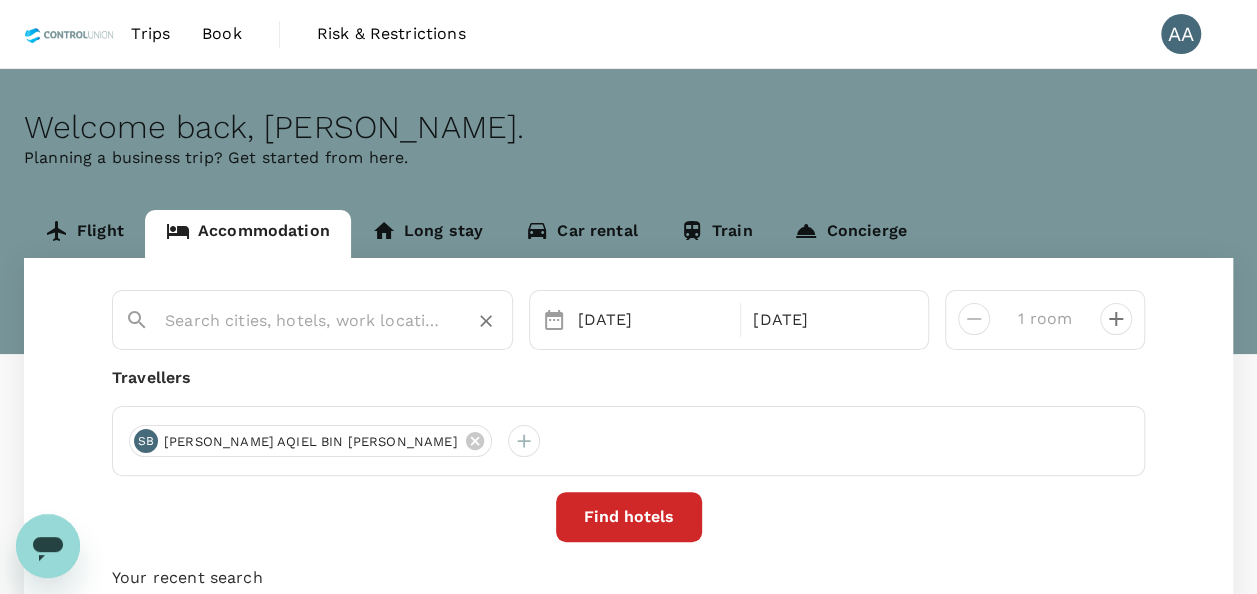 click at bounding box center (304, 320) 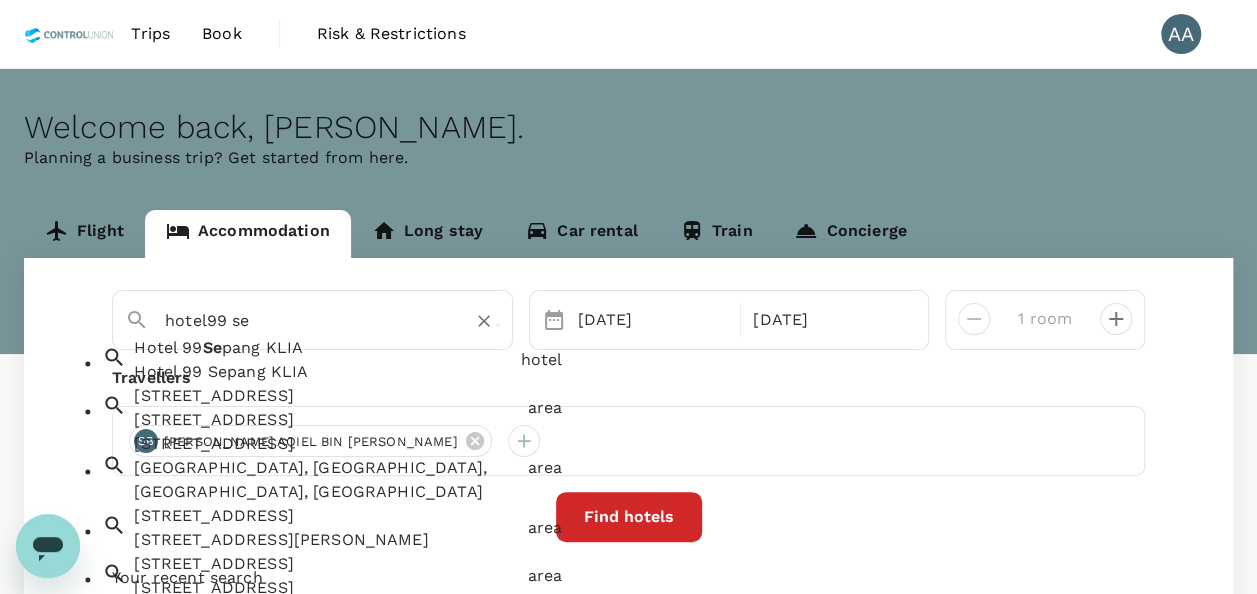 click on "Hotel 99 Sepang KLIA" at bounding box center (323, 373) 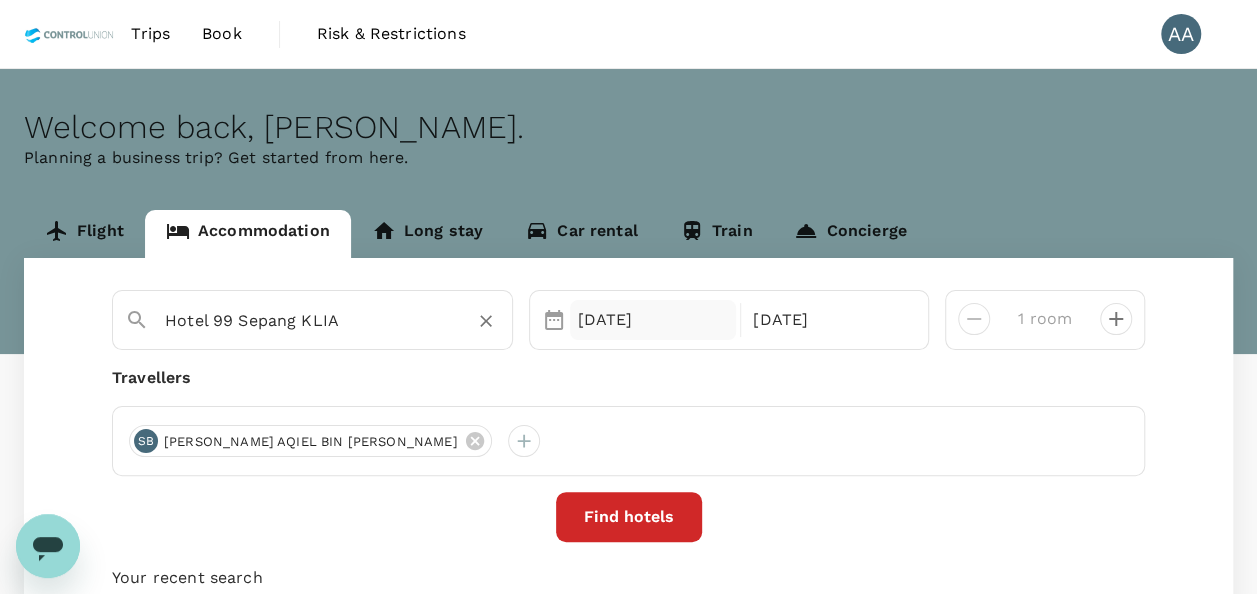 type on "Hotel 99 Sepang KLIA" 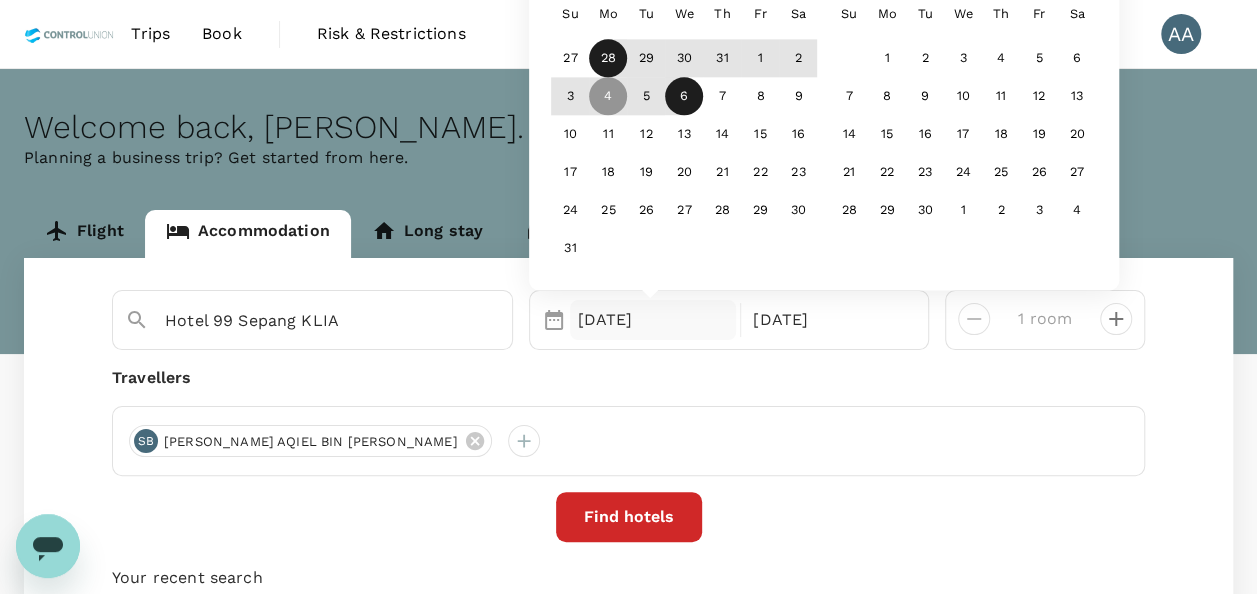 click on "28" at bounding box center [608, 59] 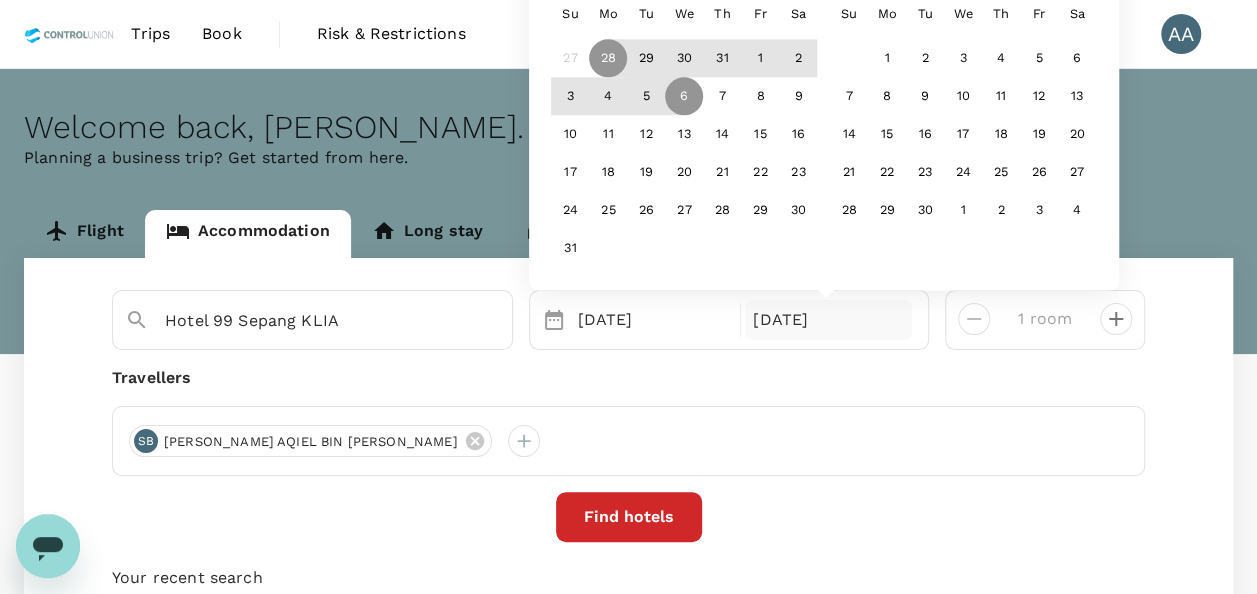 click on "27" at bounding box center [570, 59] 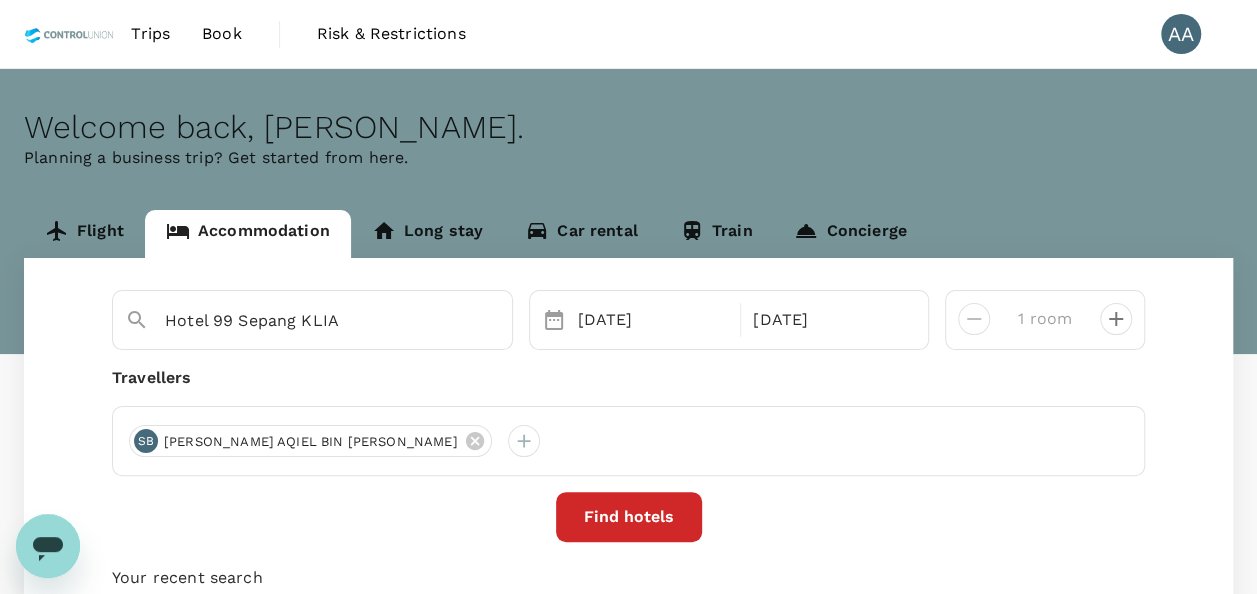 click on "Hotel 99 Sepang KLIA Selected date: [DATE] [DATE] [DATE] room Travellers   [PERSON_NAME] [PERSON_NAME] BIN [PERSON_NAME] Find hotels Your recent search" at bounding box center (628, 440) 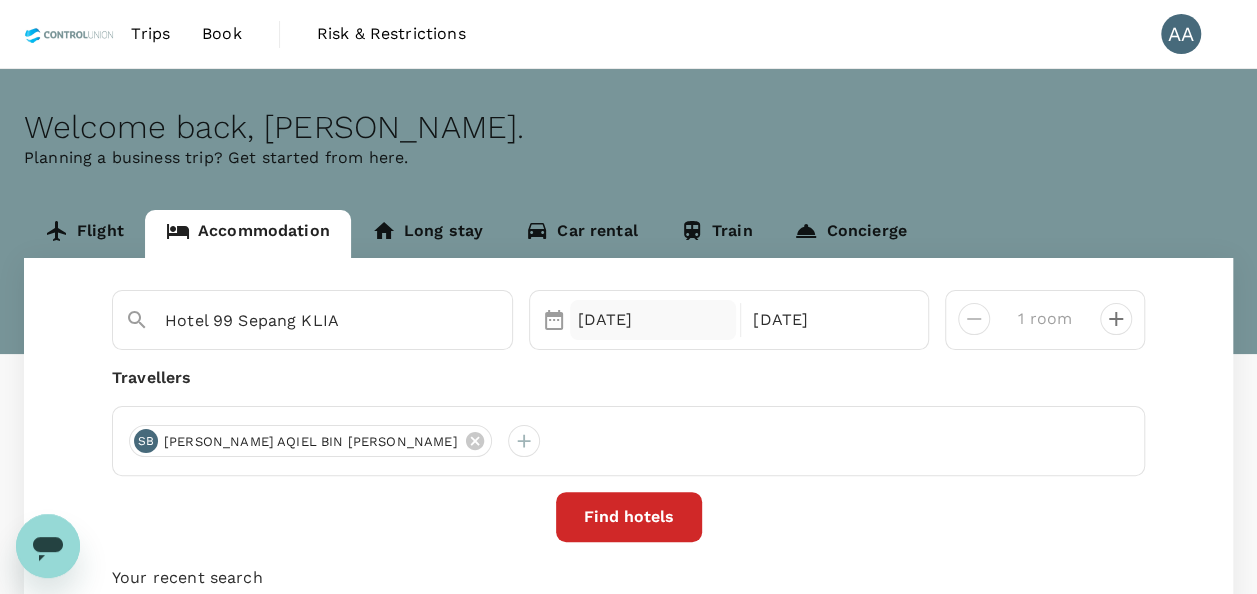 click on "[DATE]" at bounding box center (653, 320) 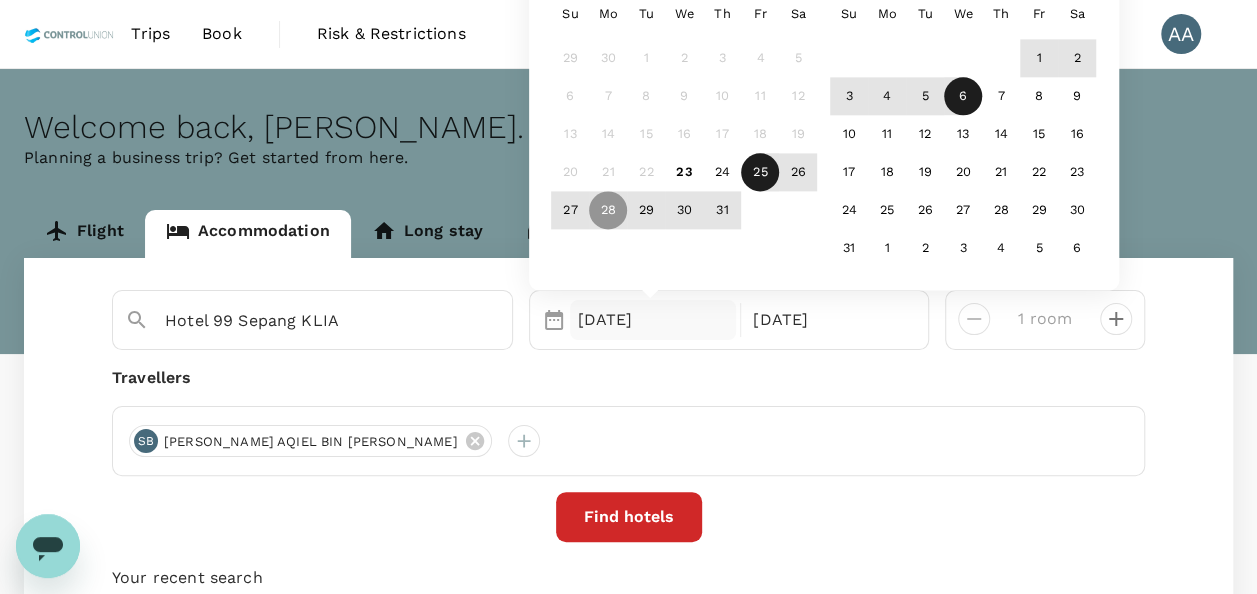 click on "25" at bounding box center (760, 173) 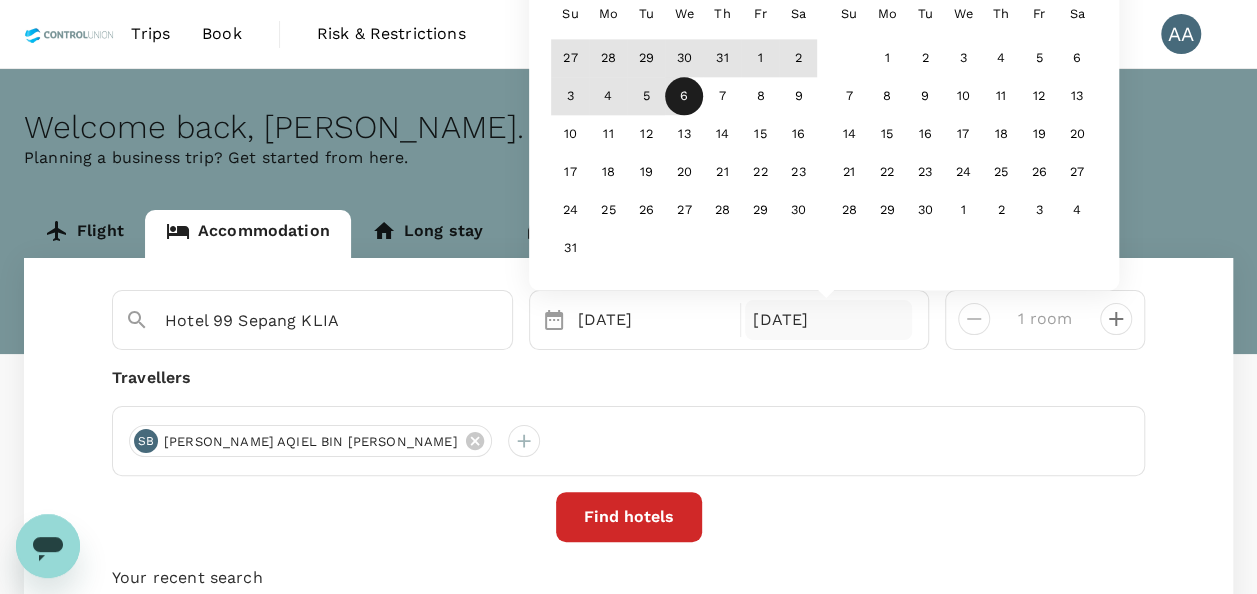 click on "[DATE]" at bounding box center (828, 320) 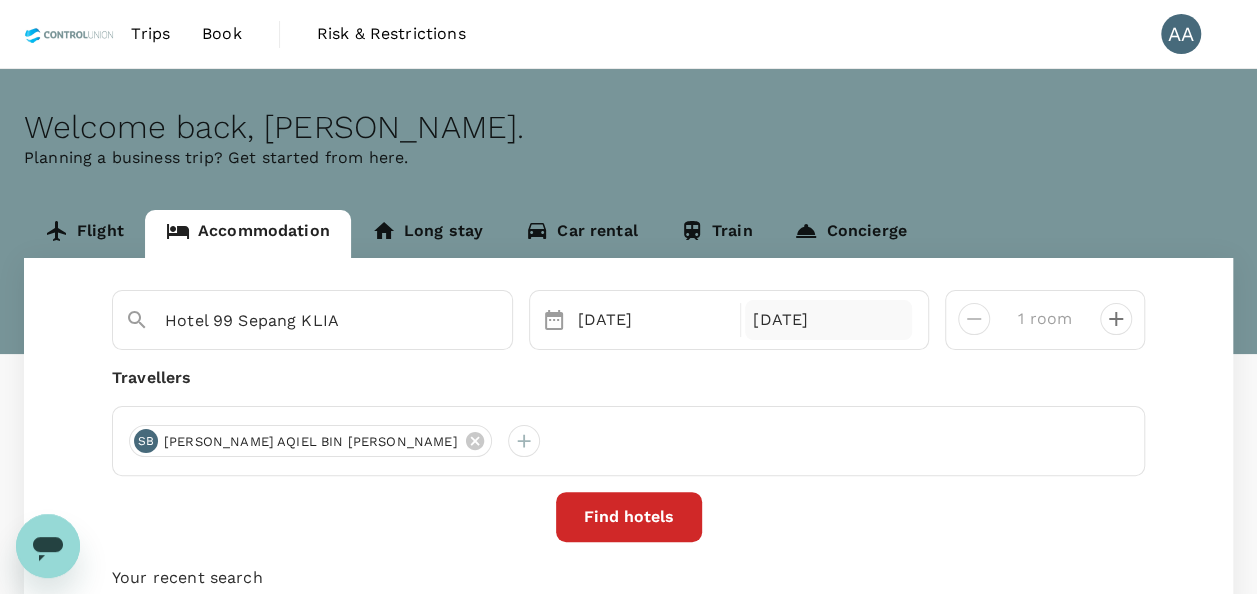 click on "[DATE]" at bounding box center (828, 320) 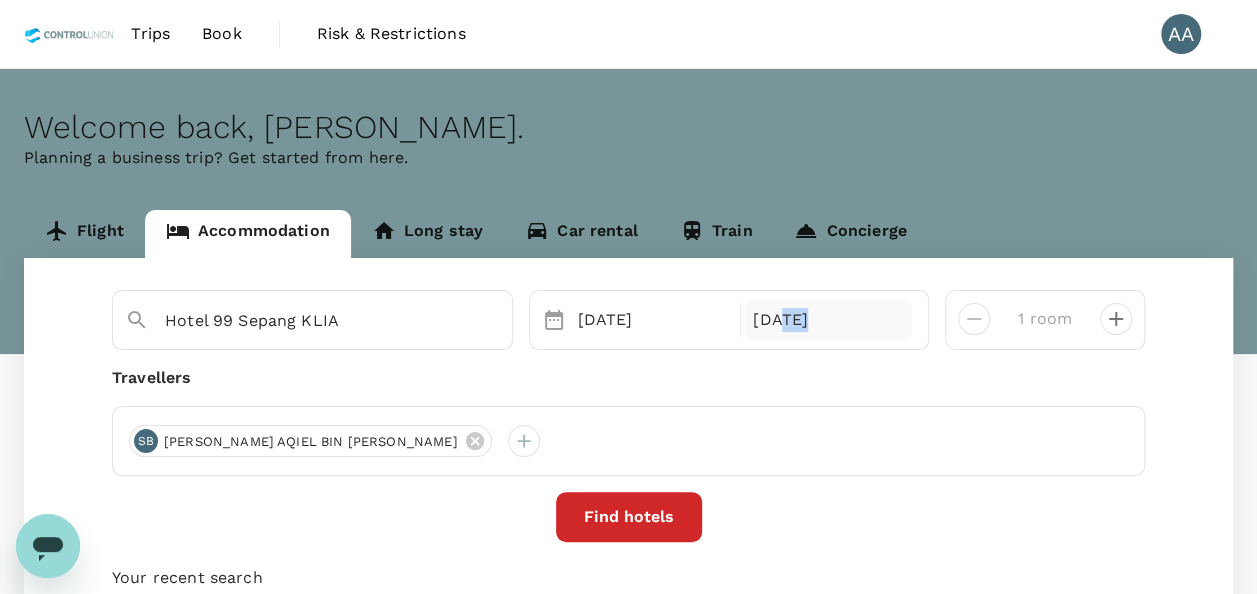 click on "[DATE]" at bounding box center [828, 320] 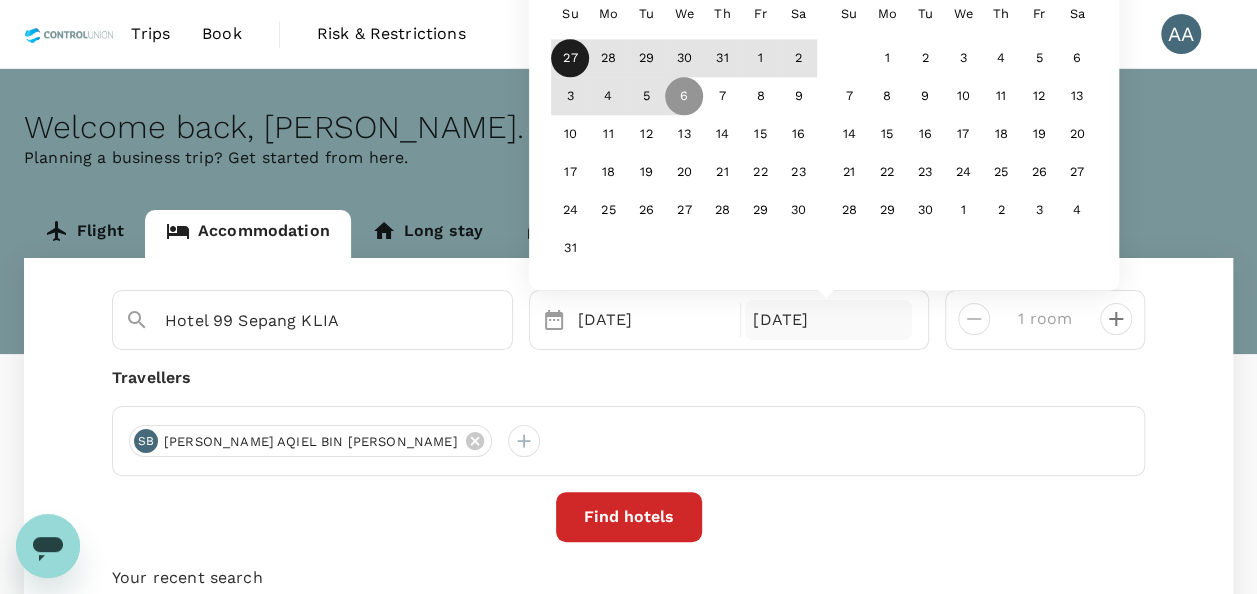 click on "27" at bounding box center (570, 59) 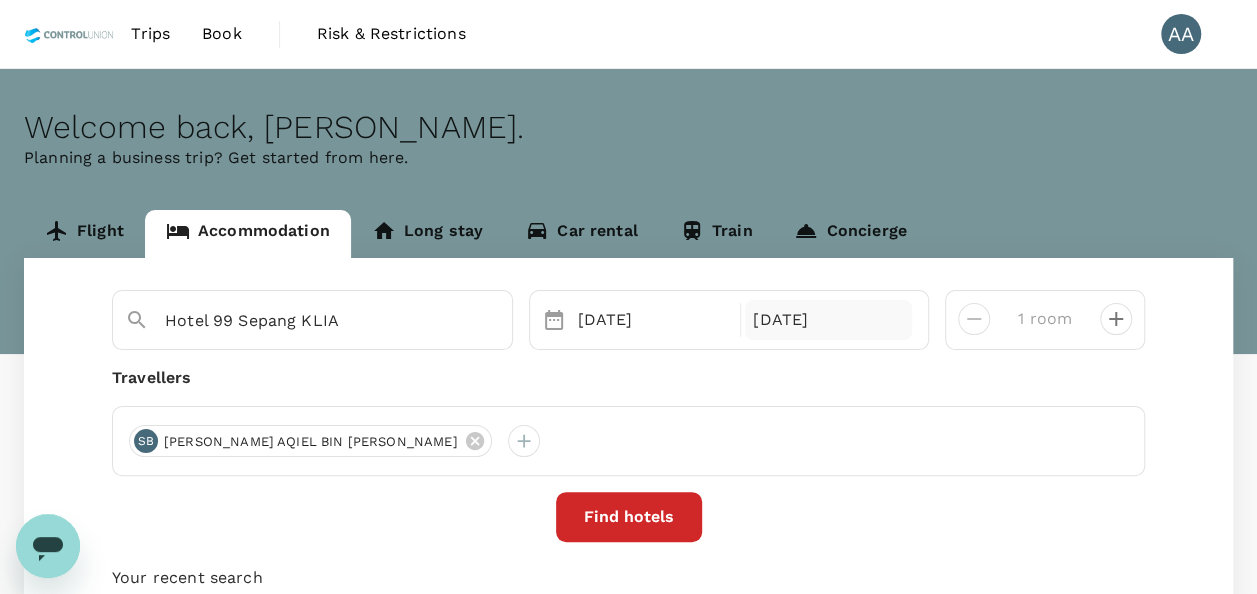 click on "[DATE]" at bounding box center (828, 320) 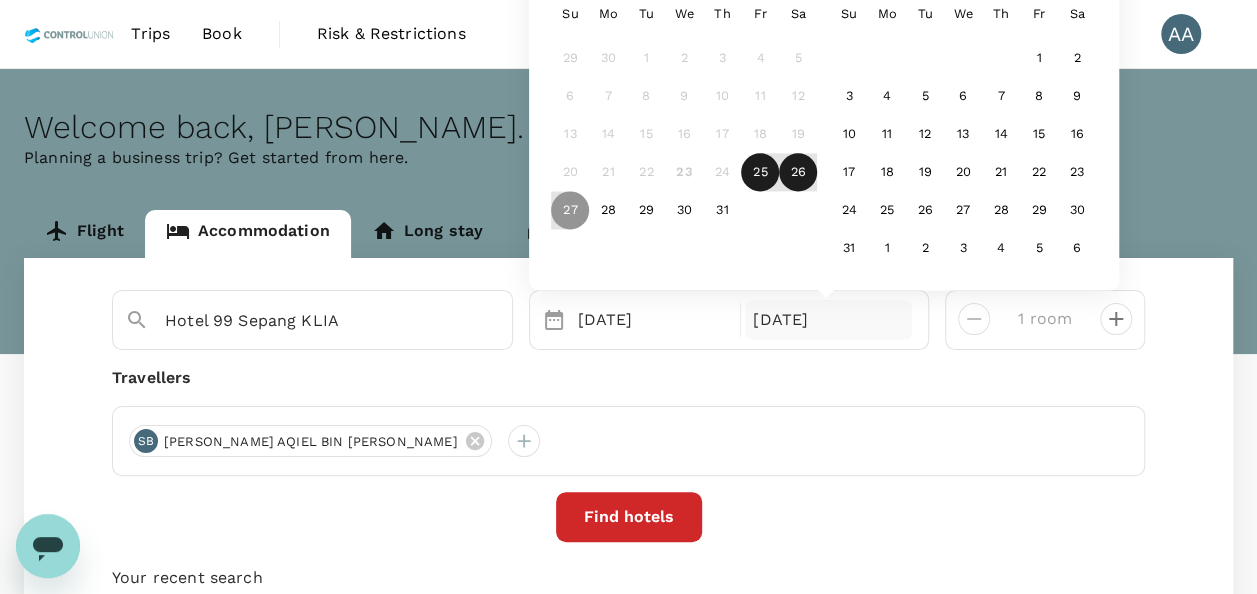click on "26" at bounding box center [798, 173] 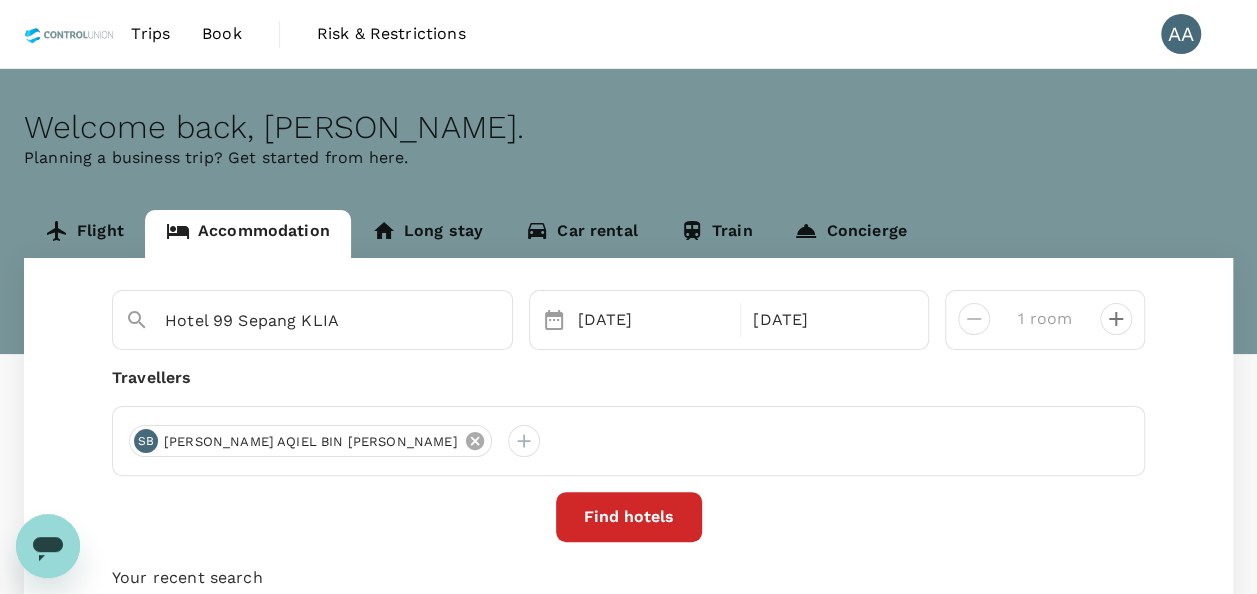 click 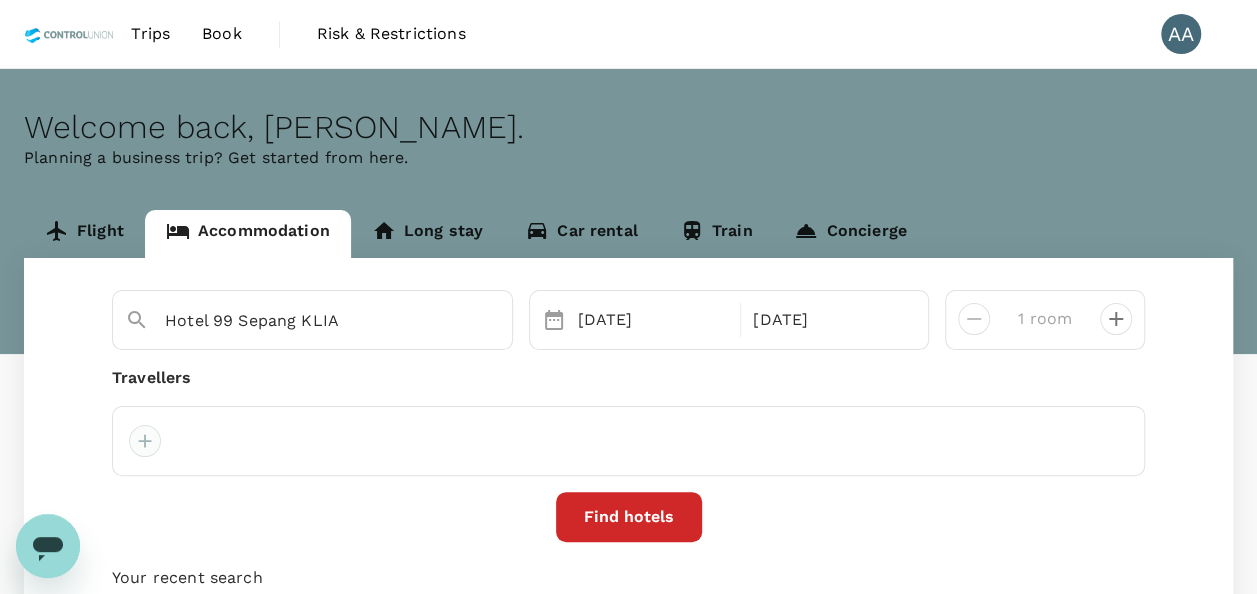 click at bounding box center (145, 441) 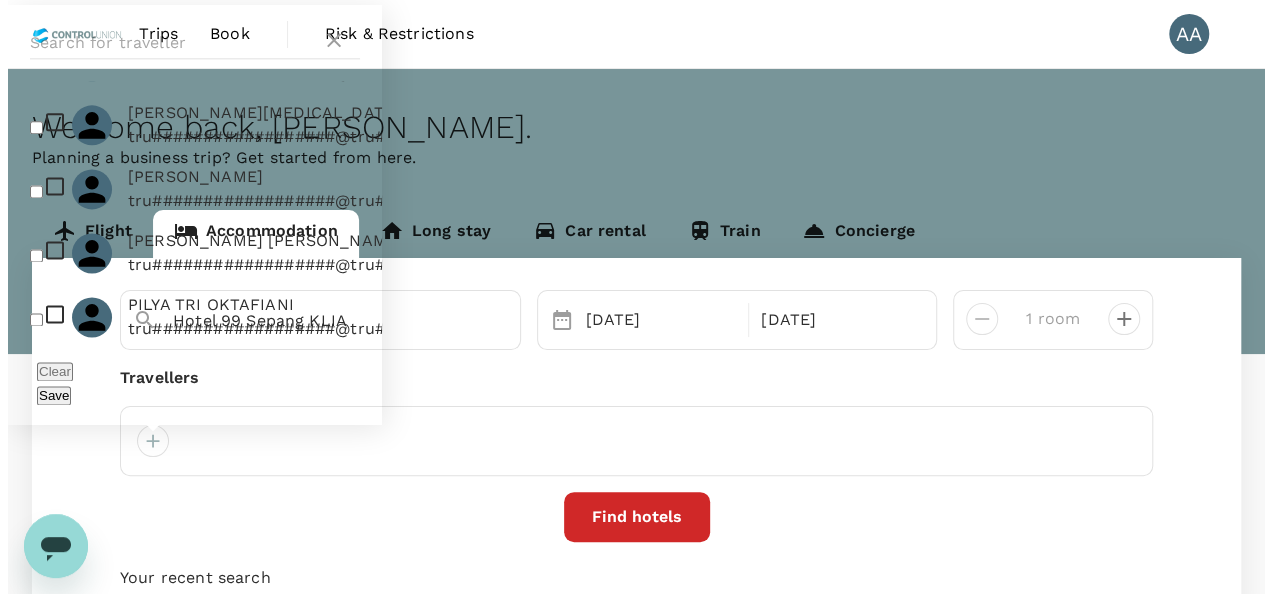 scroll, scrollTop: 1000, scrollLeft: 0, axis: vertical 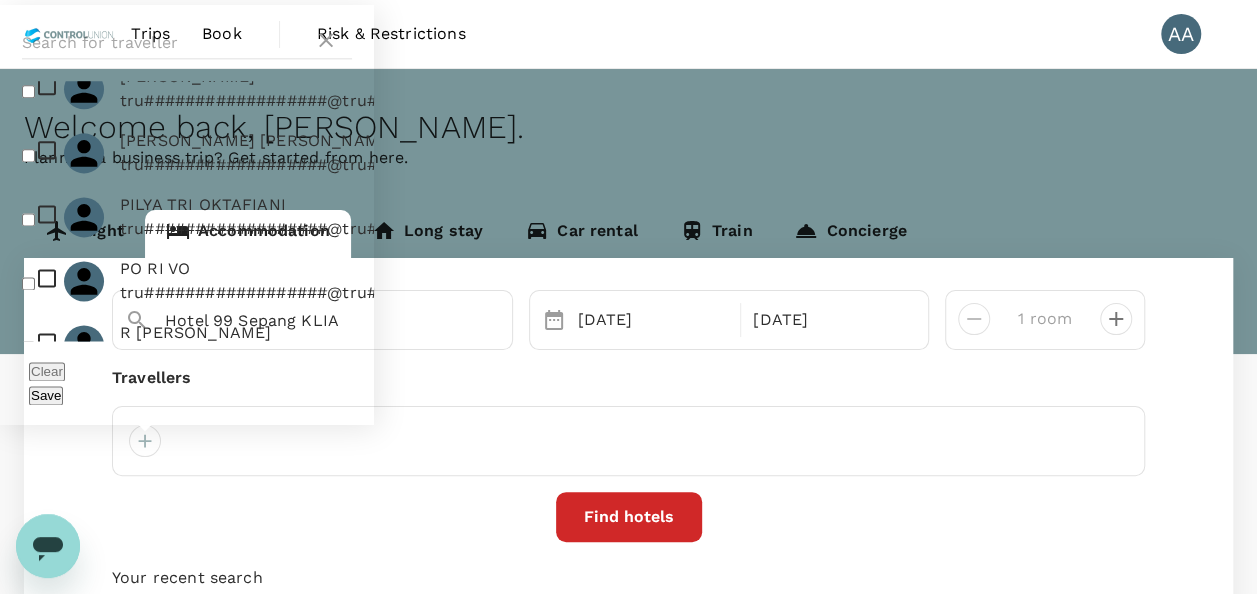 click at bounding box center [28, -113] 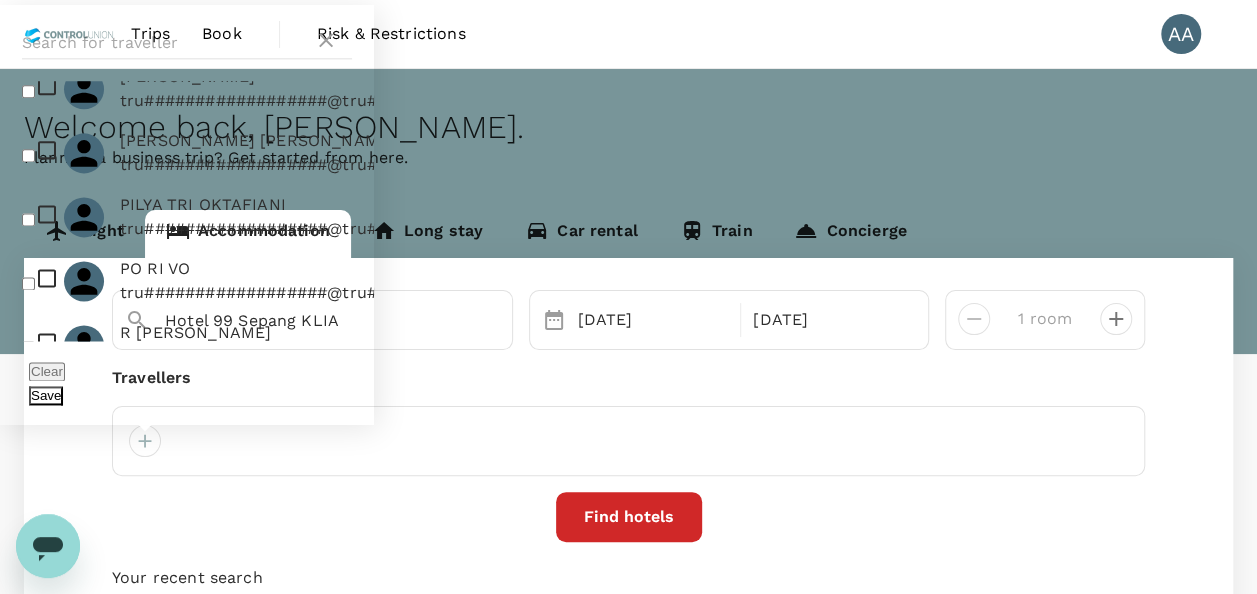 click on "Save" at bounding box center (46, 395) 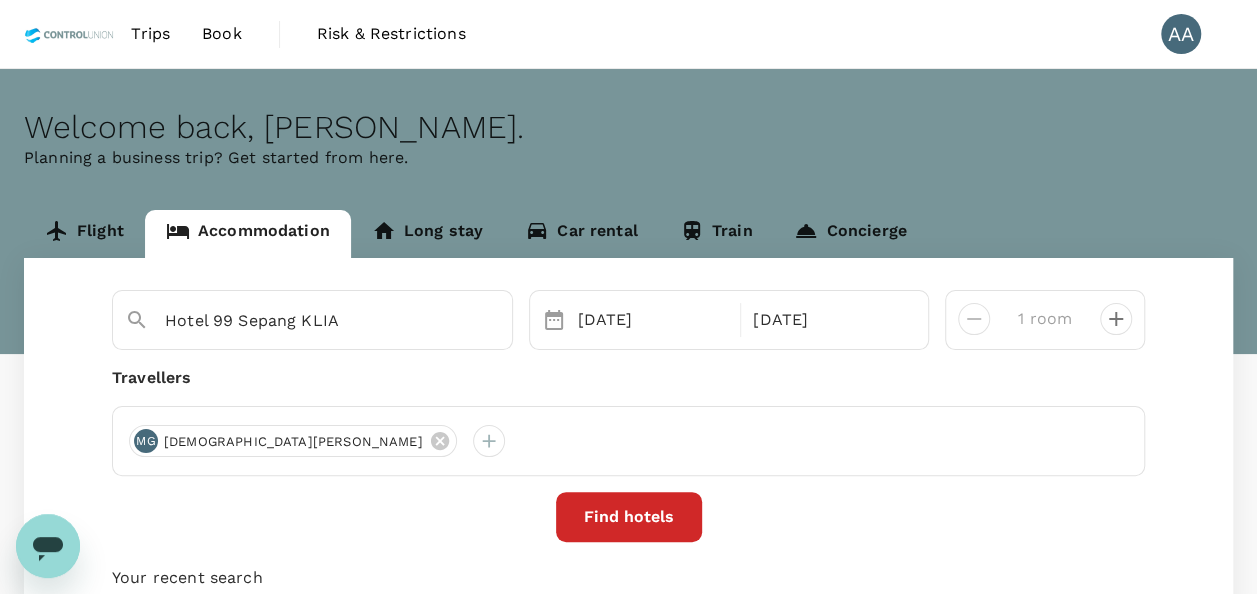 click on "Find hotels" at bounding box center [629, 517] 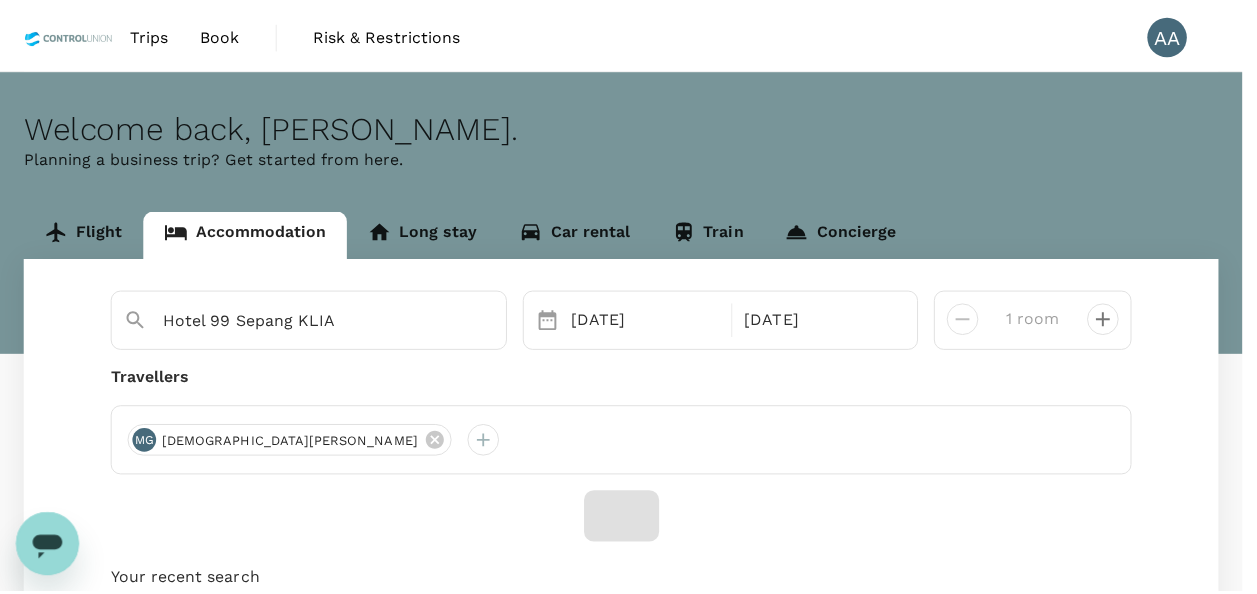 scroll, scrollTop: 55, scrollLeft: 0, axis: vertical 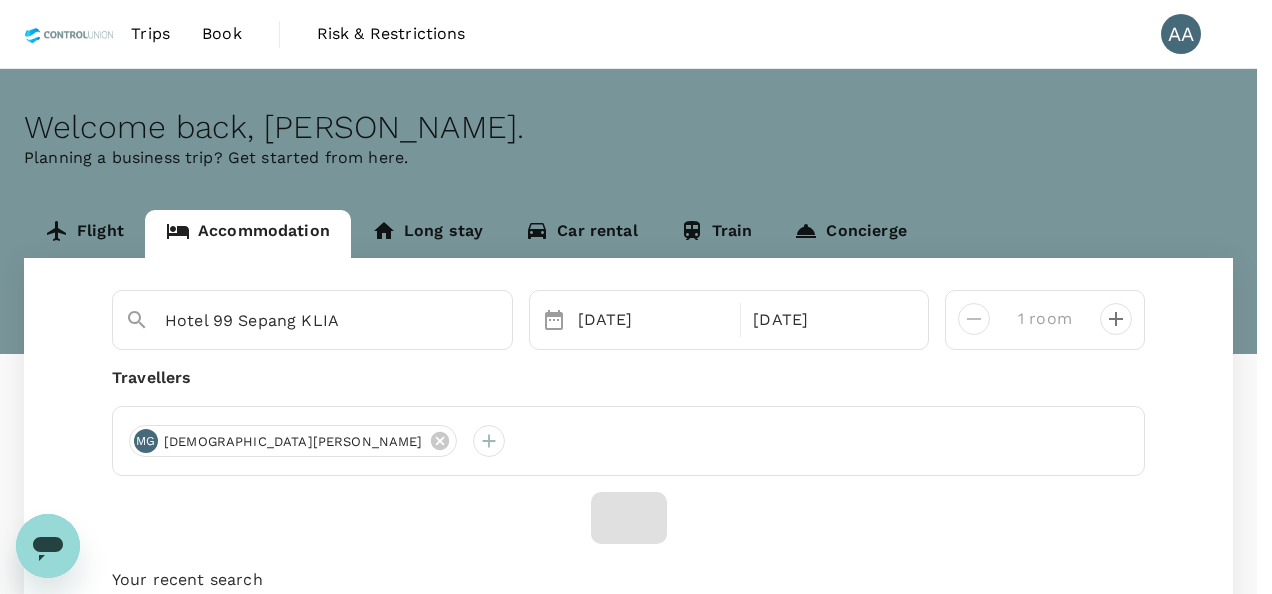 click on "Confirm" at bounding box center (108, 8461) 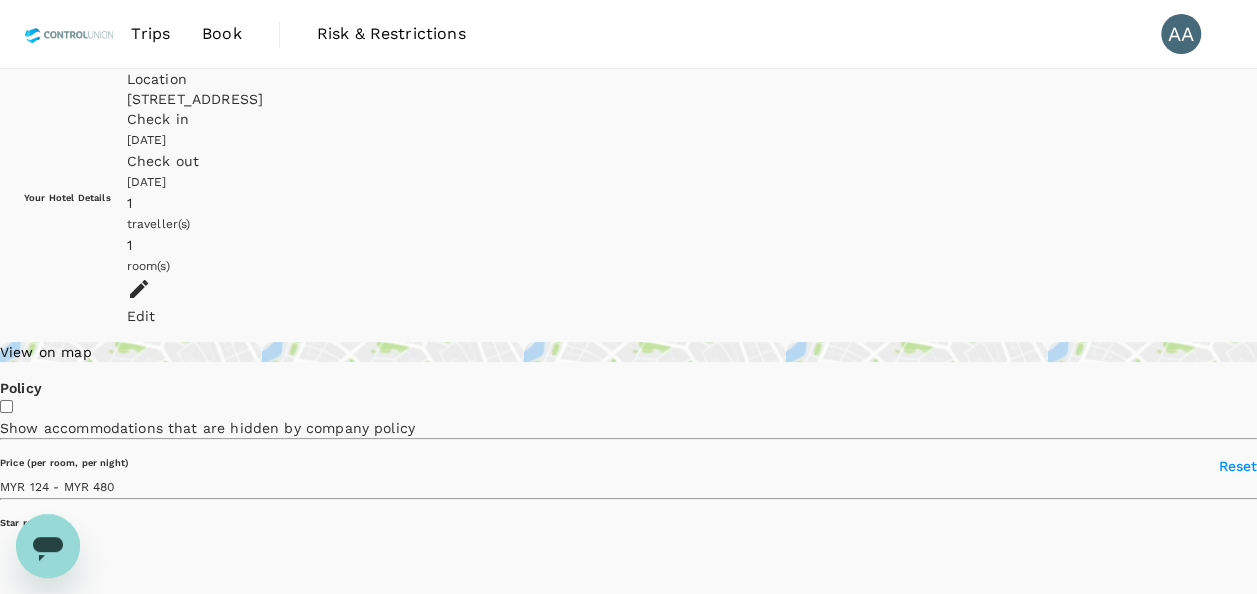 click on "View rooms" at bounding box center [75, 17421] 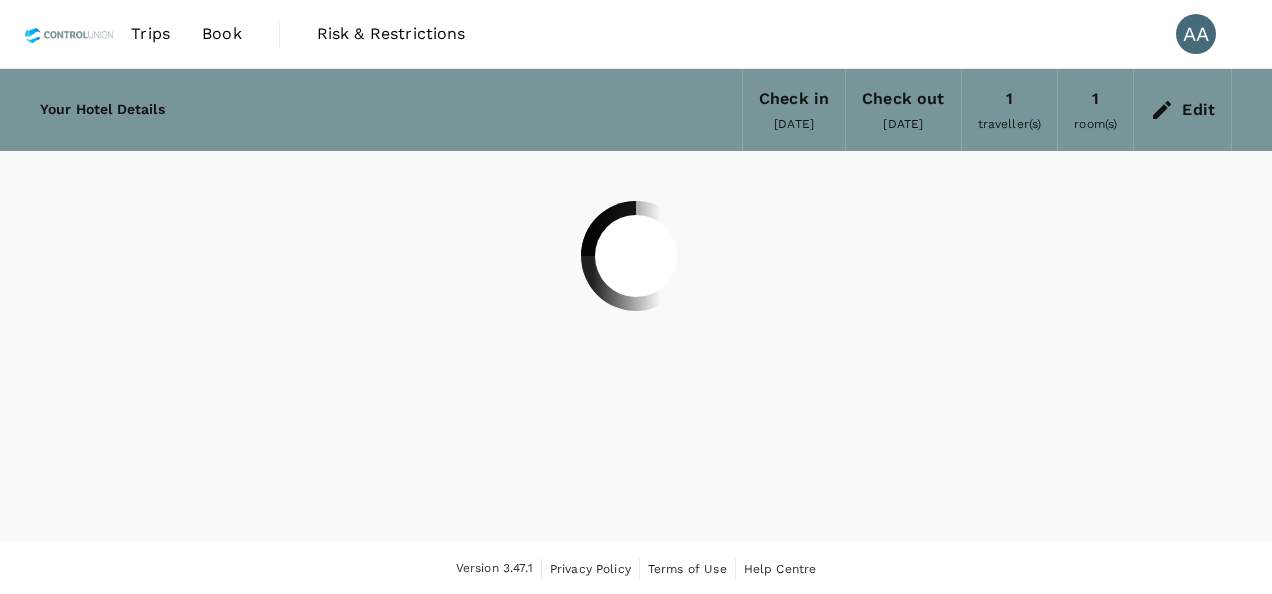 scroll, scrollTop: 0, scrollLeft: 0, axis: both 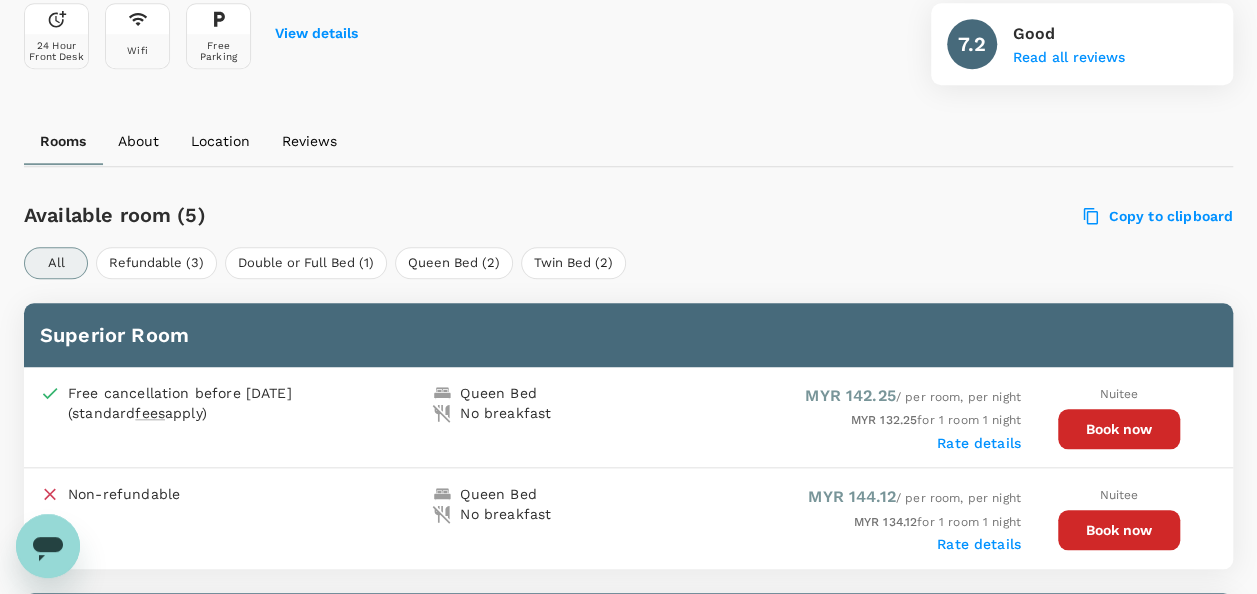 click on "Book now" at bounding box center (1119, 429) 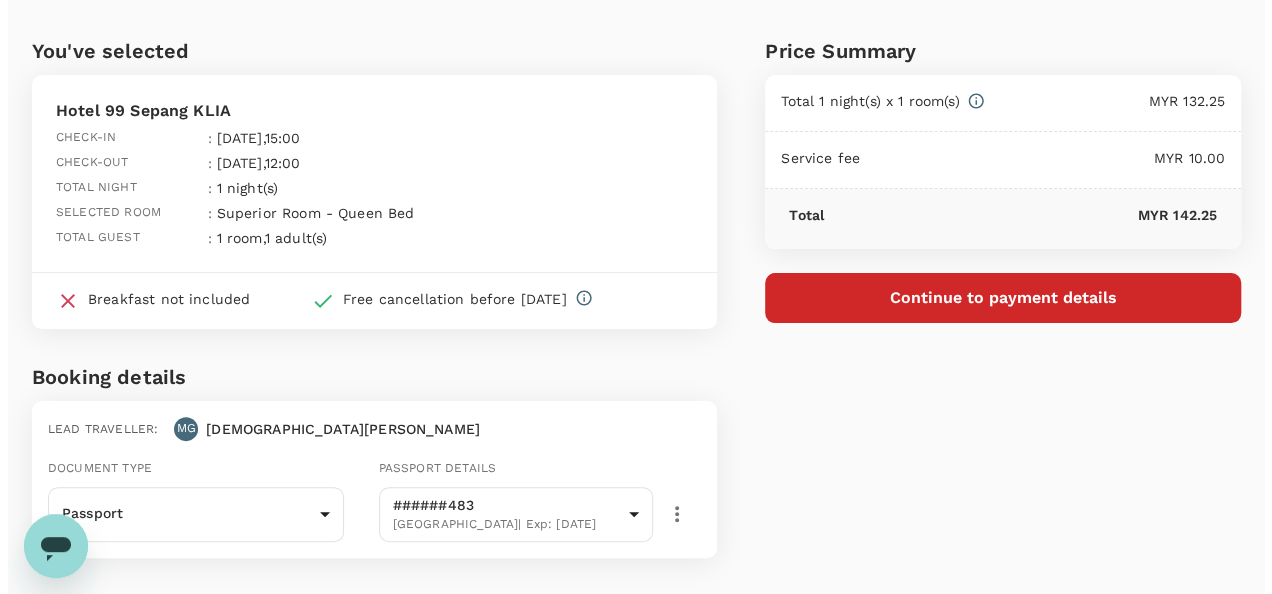 scroll, scrollTop: 52, scrollLeft: 0, axis: vertical 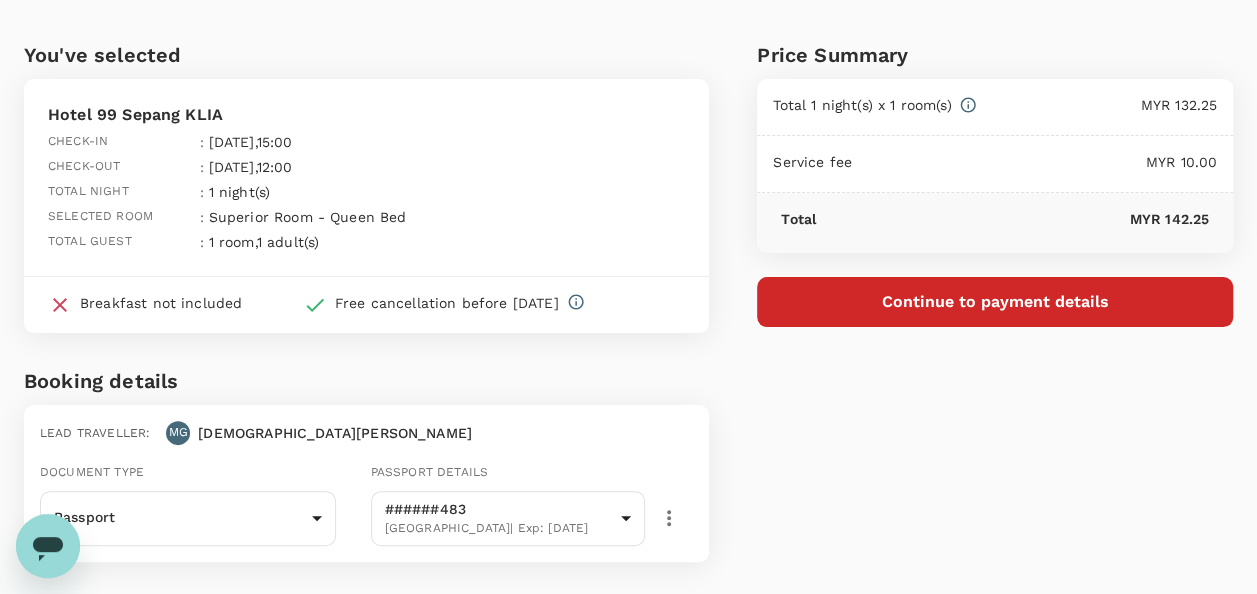 click on "Continue to payment details" at bounding box center [995, 302] 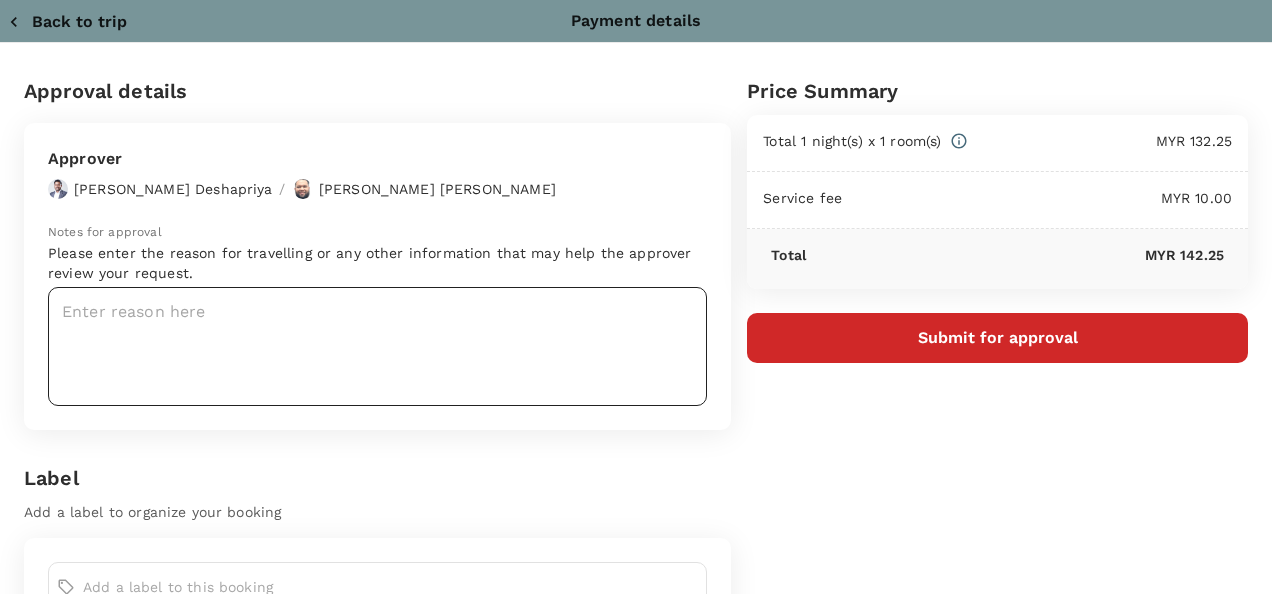 click at bounding box center [377, 346] 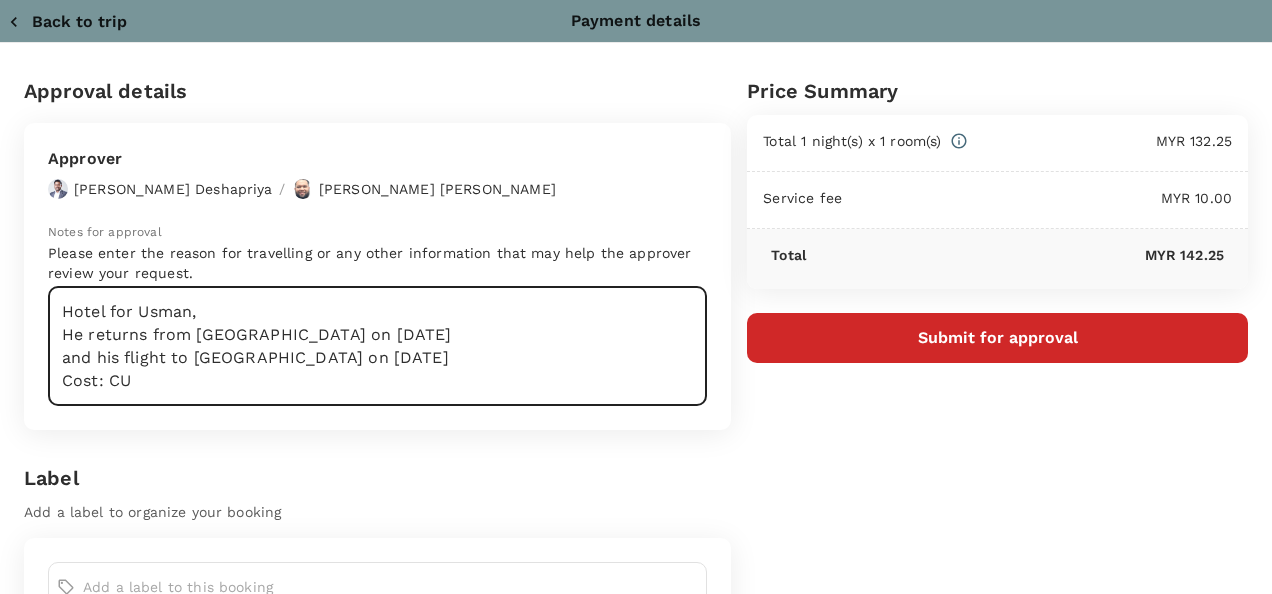 click on "Hotel for Usman,
He returns from Bintulu on 25th July 2025
and his flight to Karachi on 26th July 2025
Cost: CU" at bounding box center [377, 346] 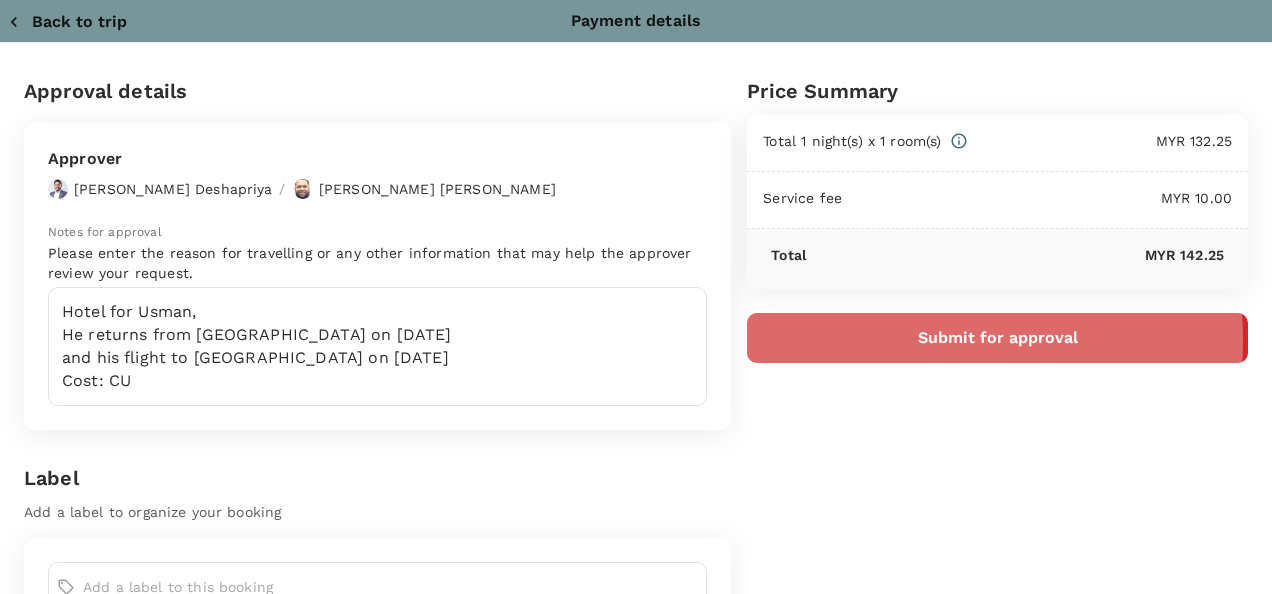 click on "Submit for approval" at bounding box center [997, 338] 